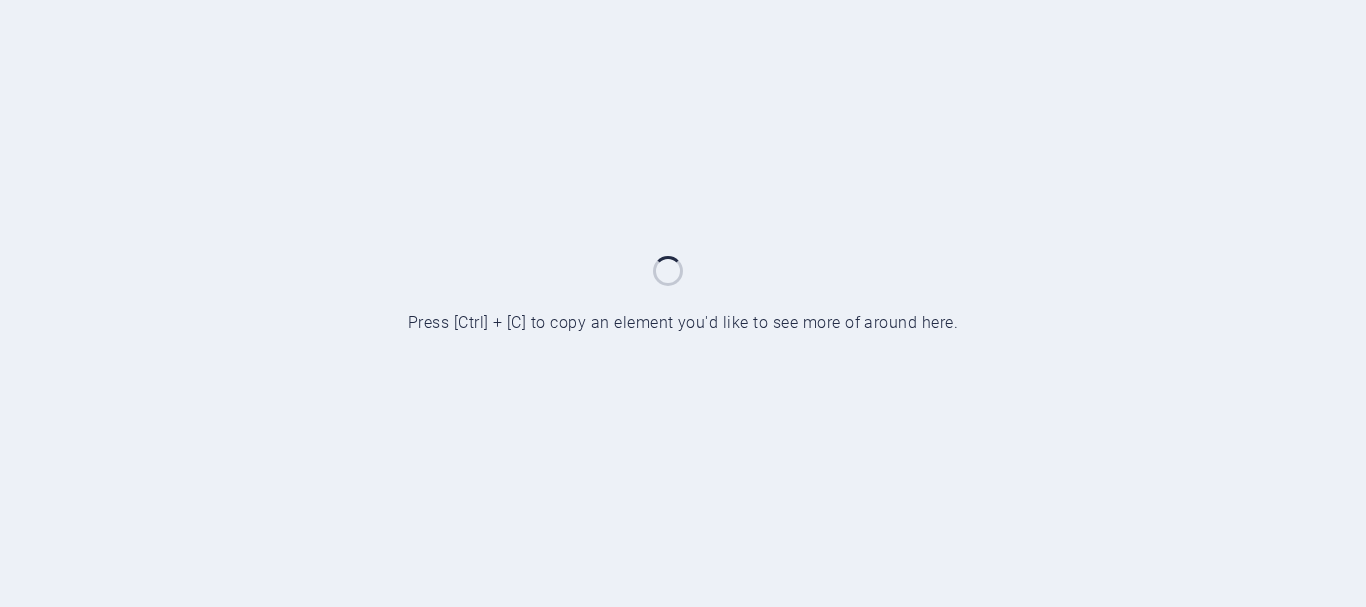 scroll, scrollTop: 0, scrollLeft: 0, axis: both 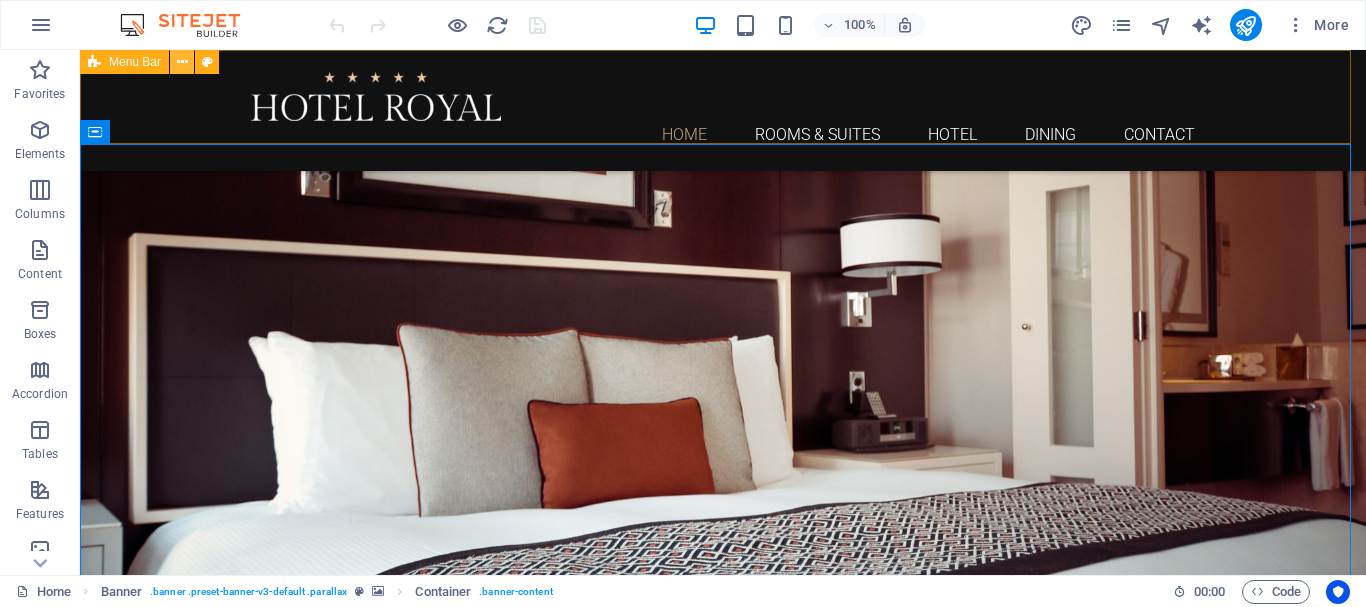 click at bounding box center (182, 62) 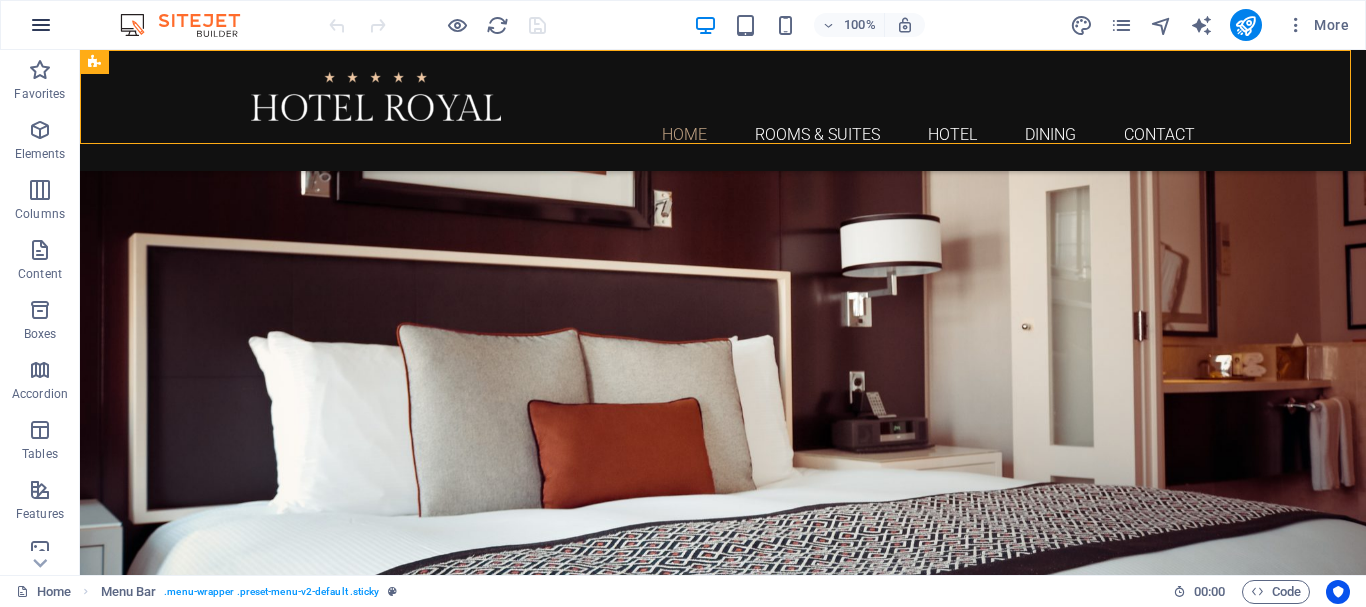 click at bounding box center (41, 25) 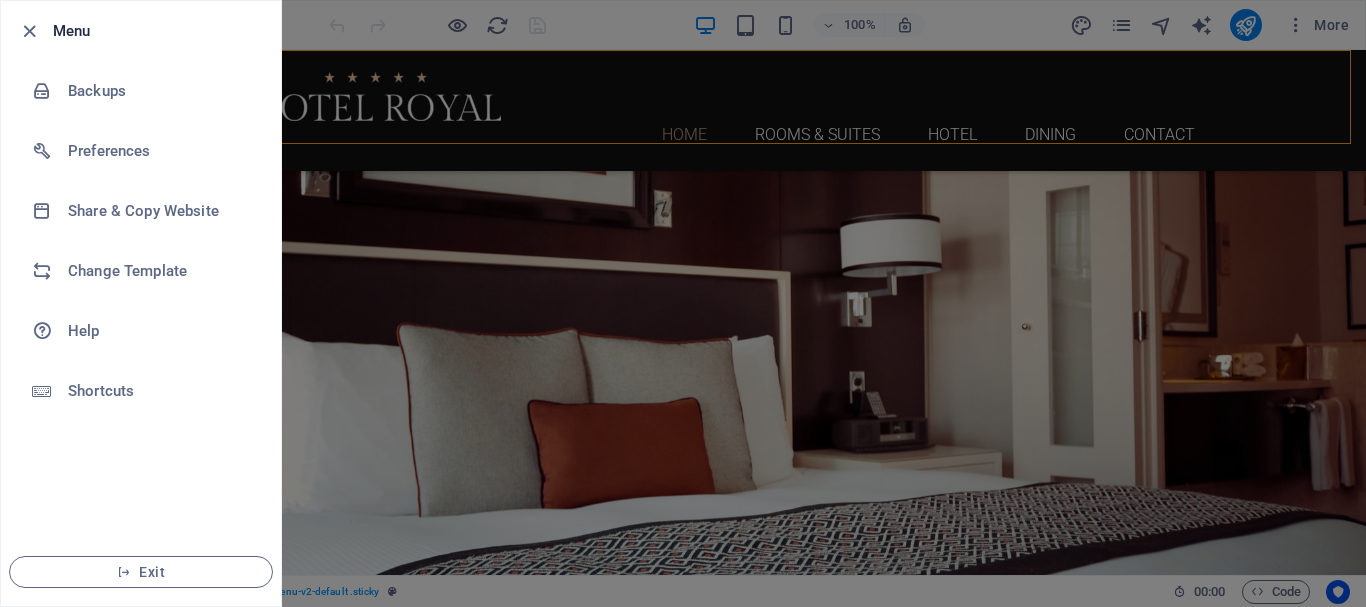 click at bounding box center (683, 303) 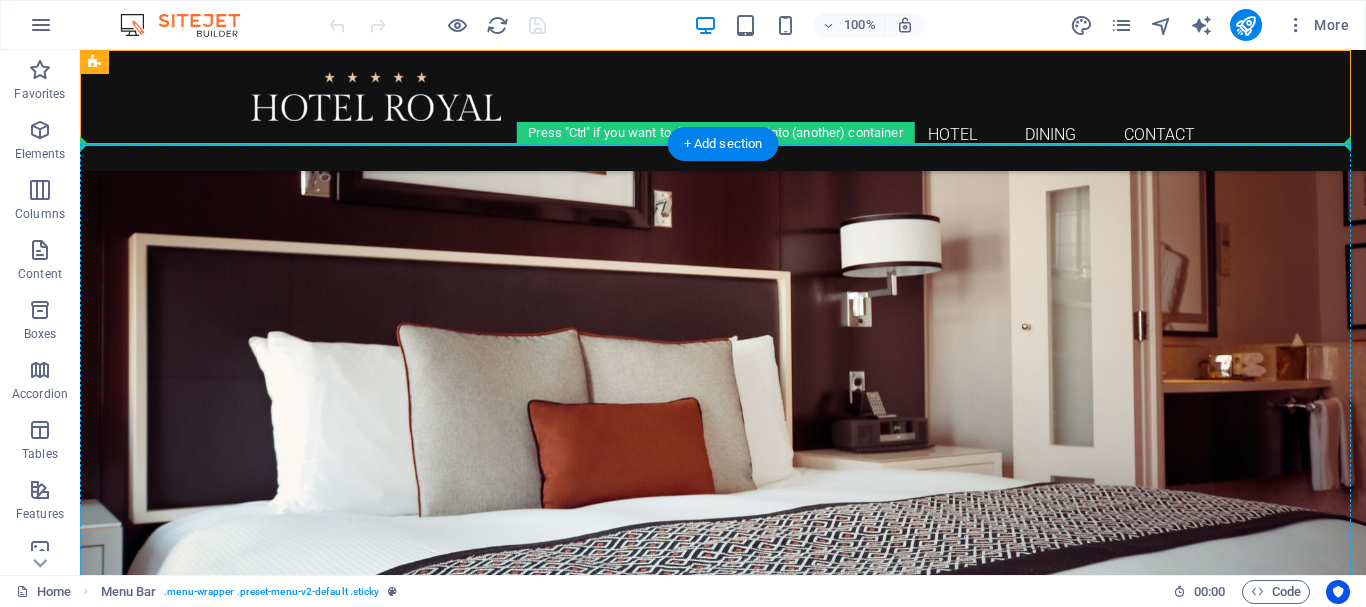 drag, startPoint x: 354, startPoint y: 195, endPoint x: 379, endPoint y: 342, distance: 149.1107 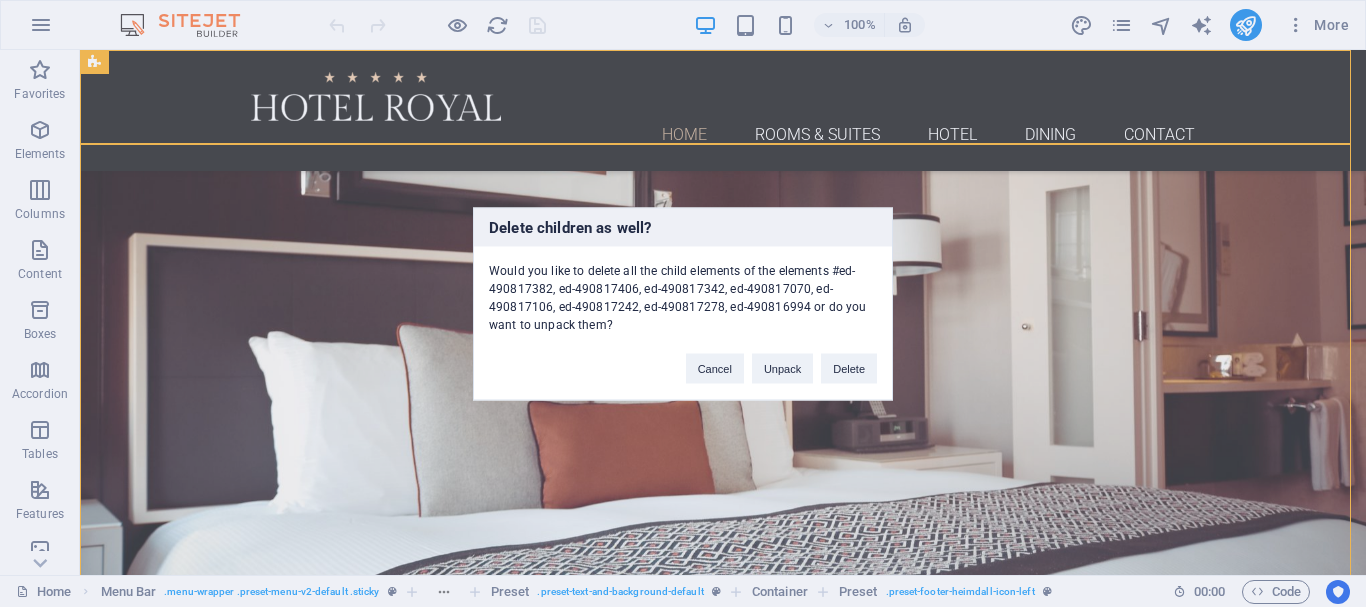 type 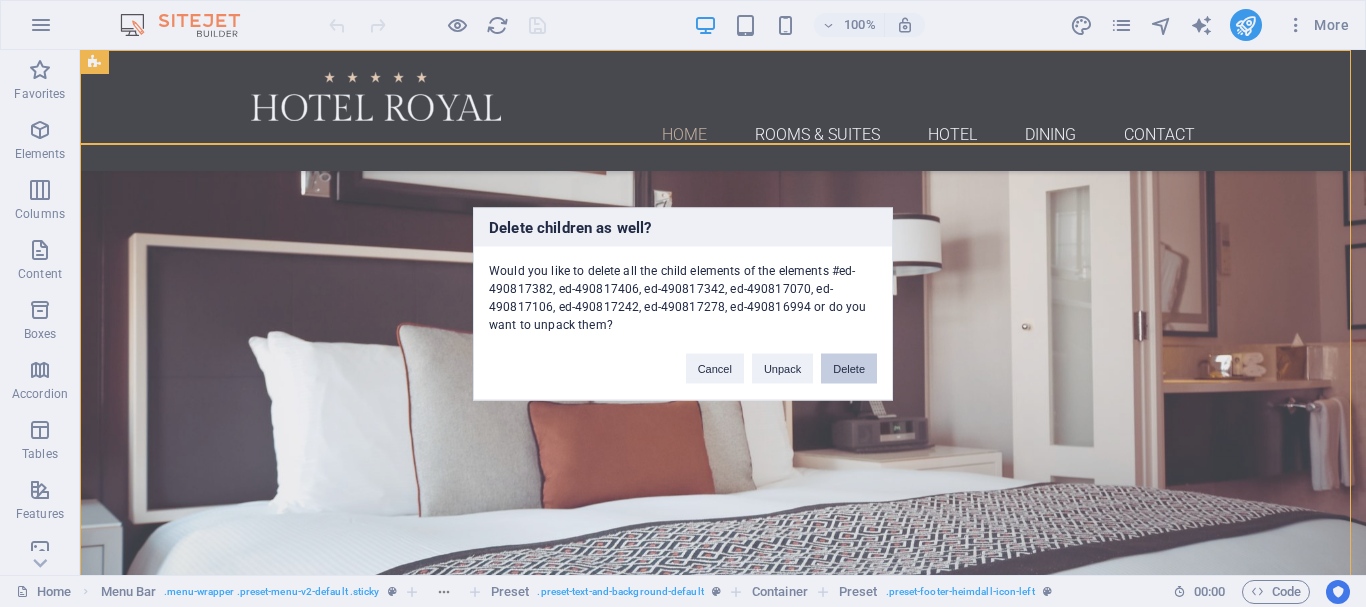 click on "Delete" at bounding box center [849, 368] 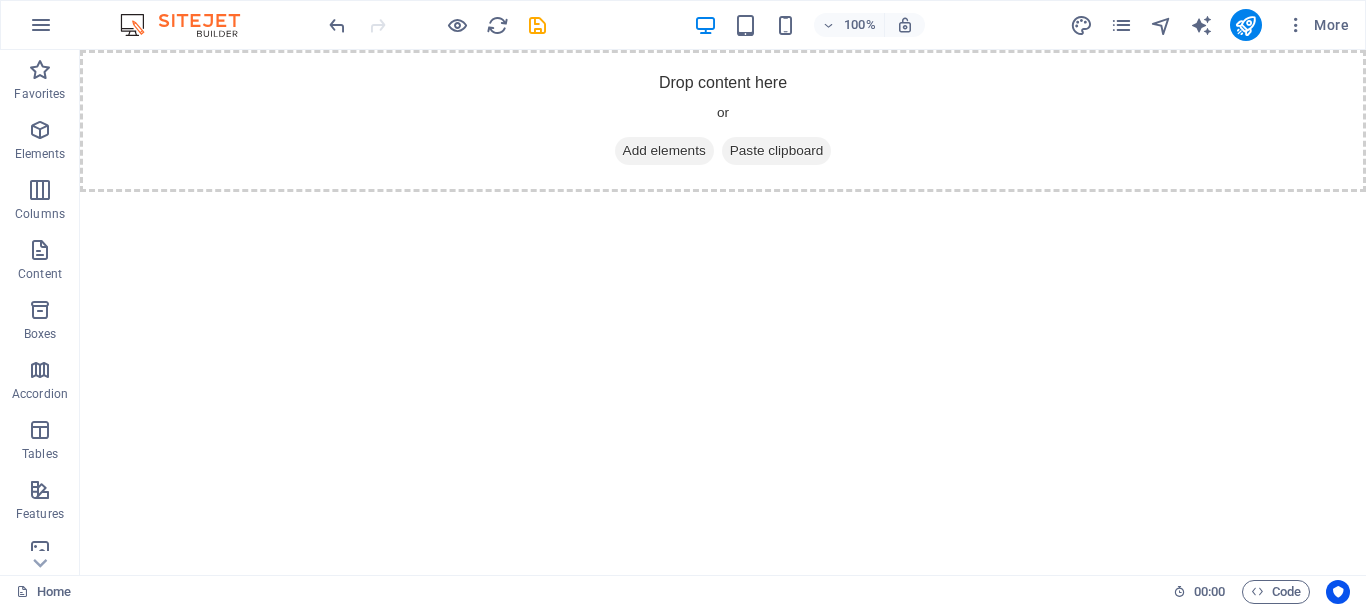 click on "Drop content here or  Add elements  Paste clipboard" at bounding box center [723, 121] 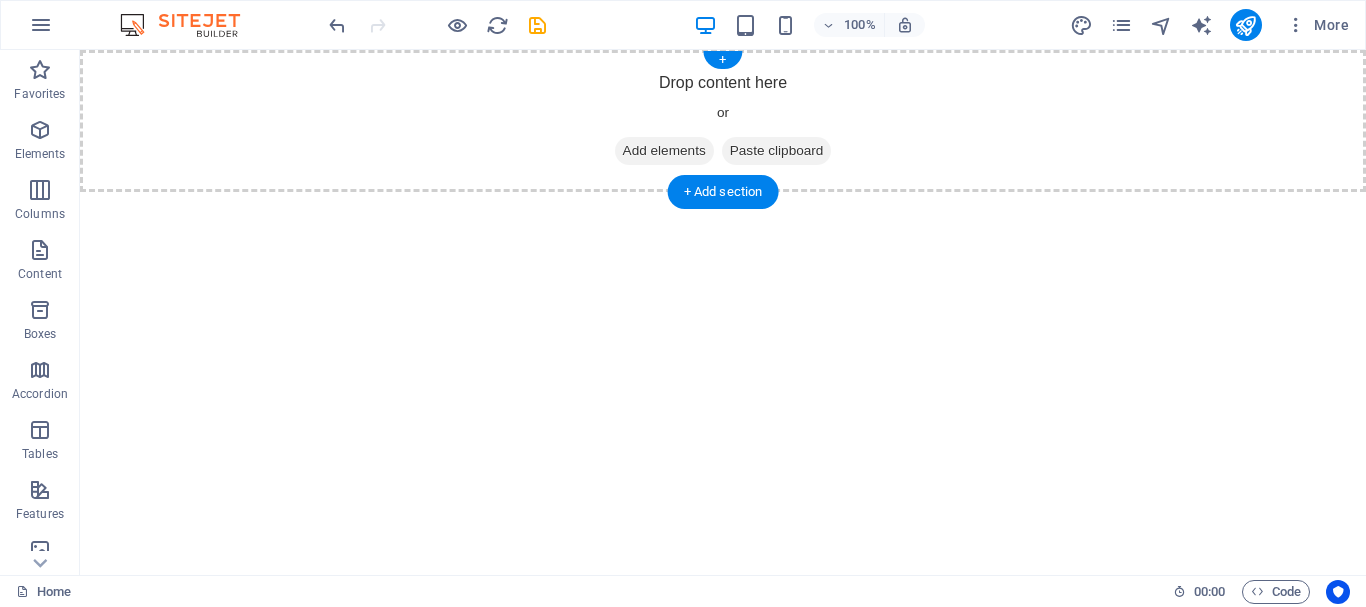 click on "Add elements" at bounding box center [664, 151] 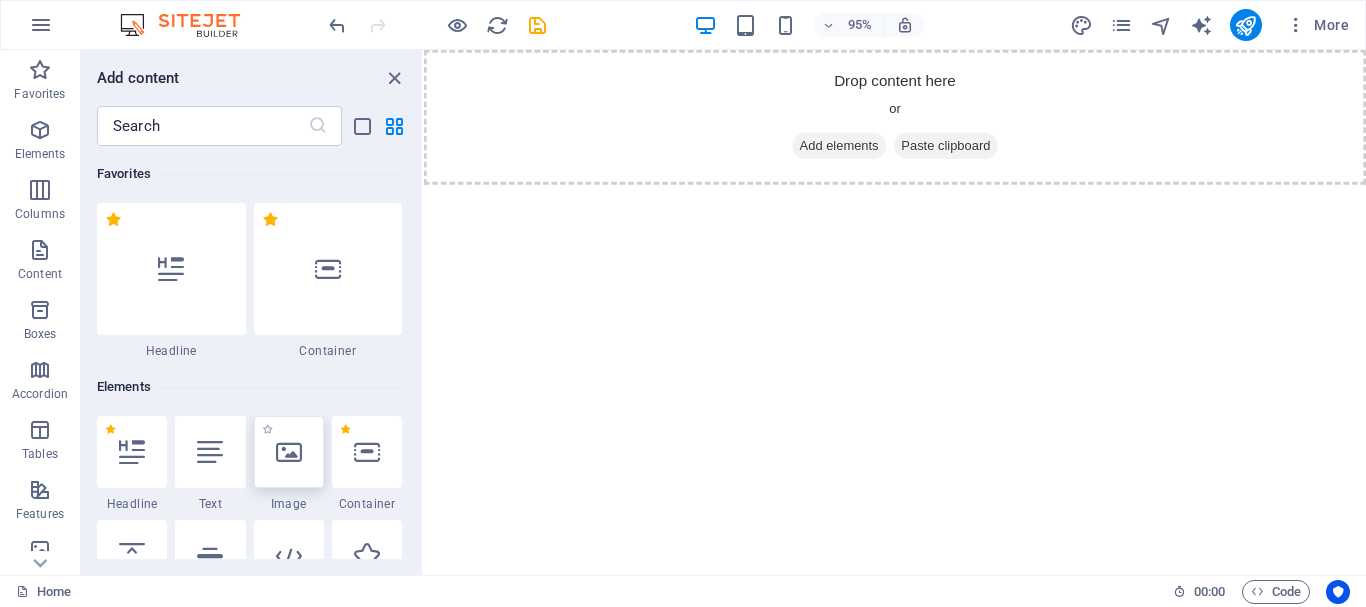 click at bounding box center (289, 452) 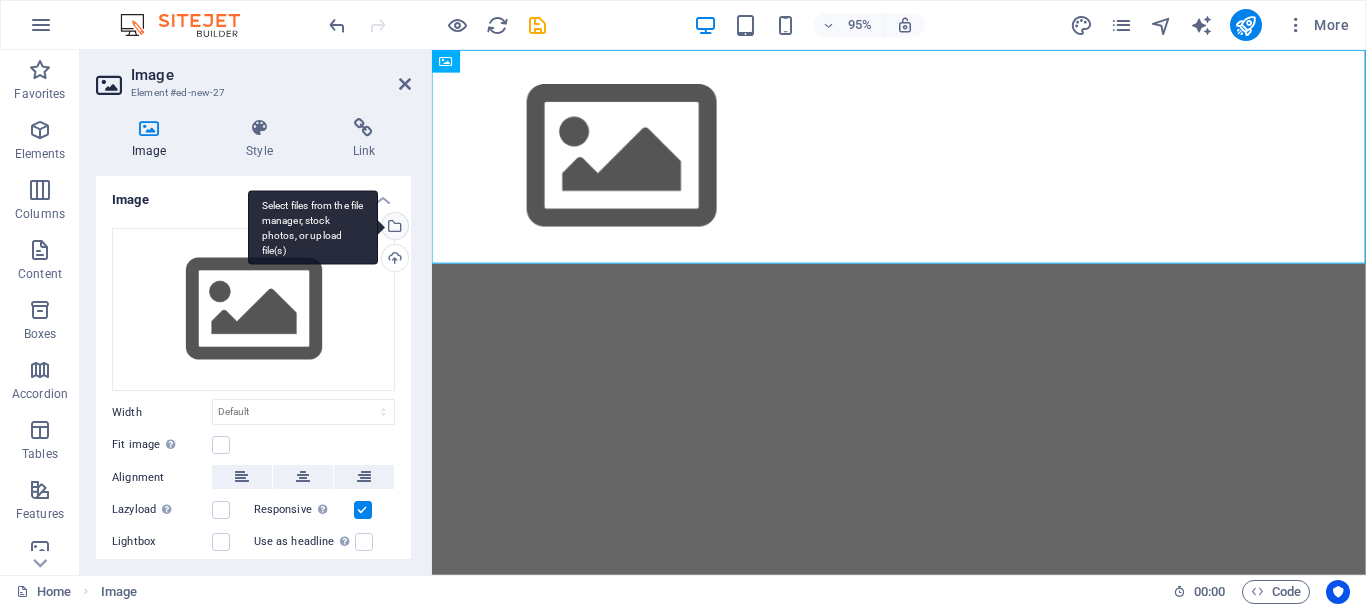 click on "Select files from the file manager, stock photos, or upload file(s)" at bounding box center (393, 228) 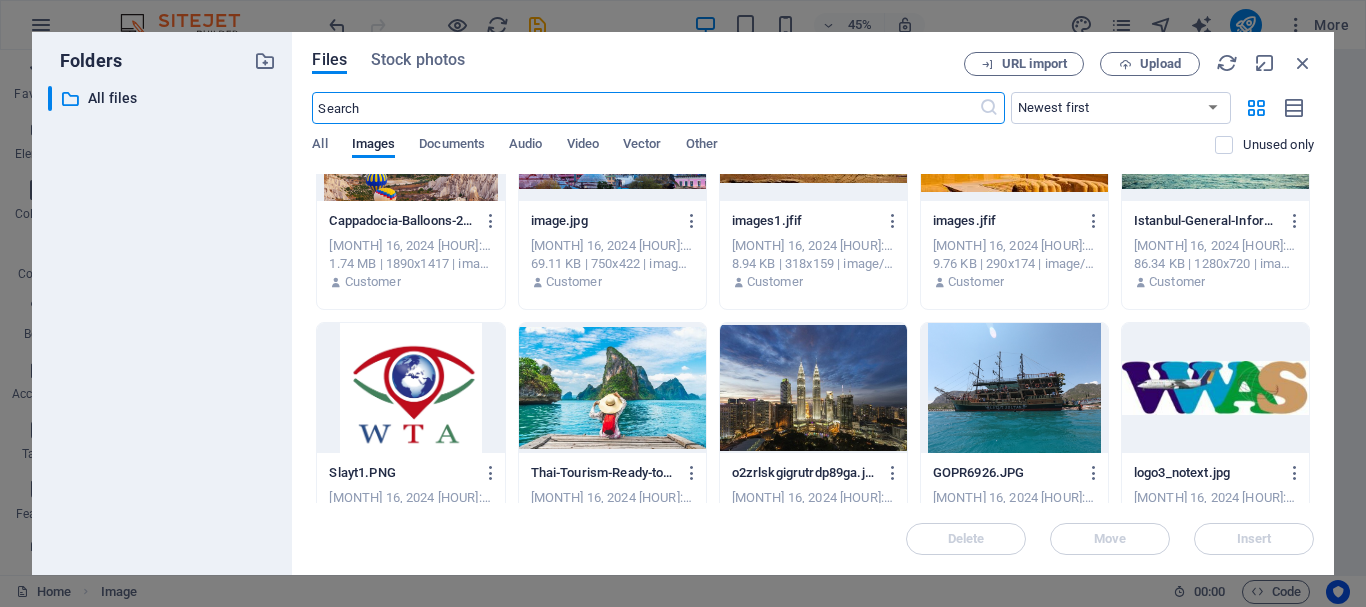 scroll, scrollTop: 600, scrollLeft: 0, axis: vertical 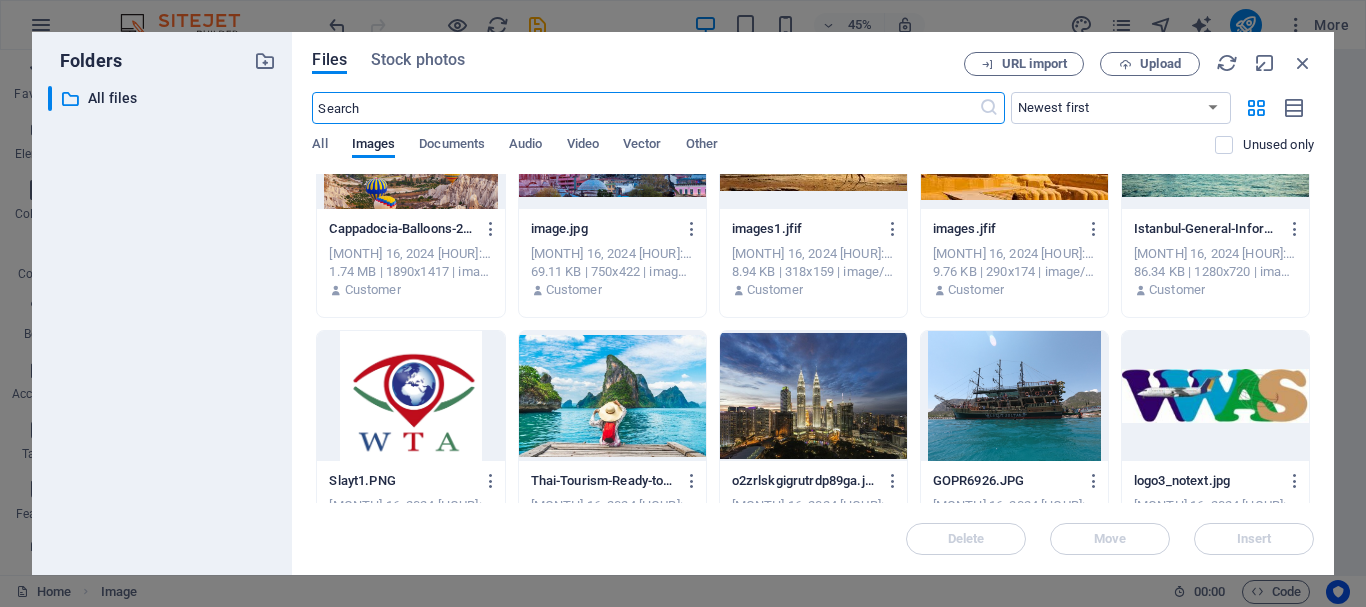 click at bounding box center [410, 396] 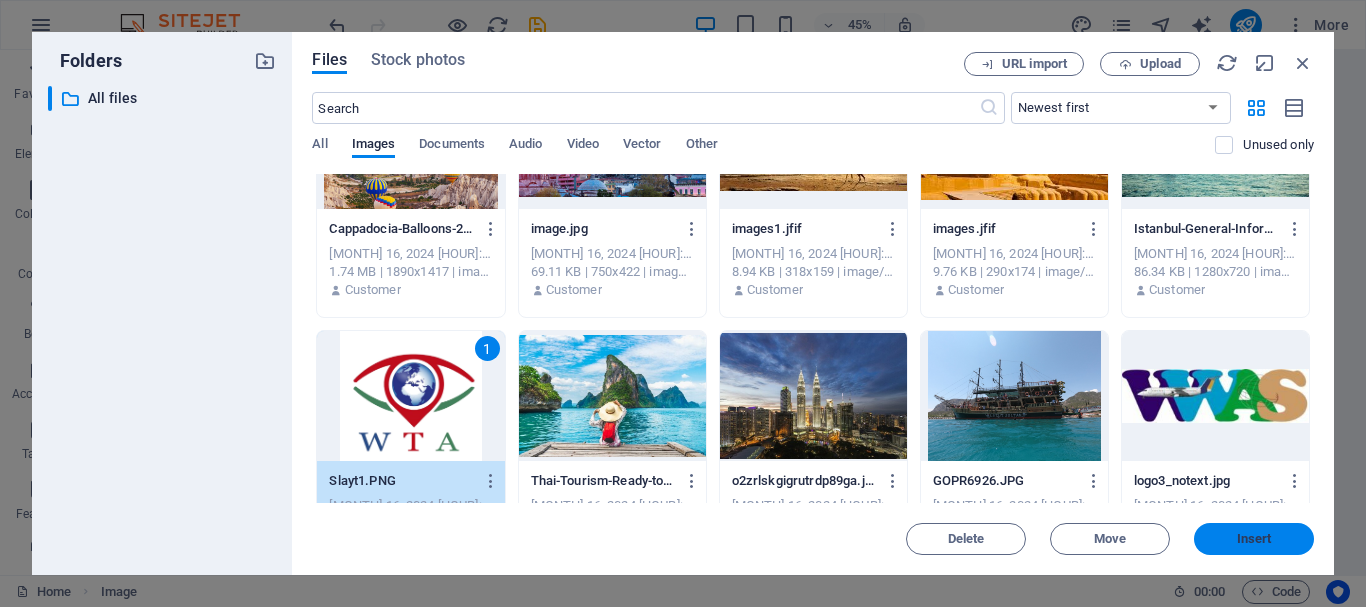click on "Insert" at bounding box center [1254, 539] 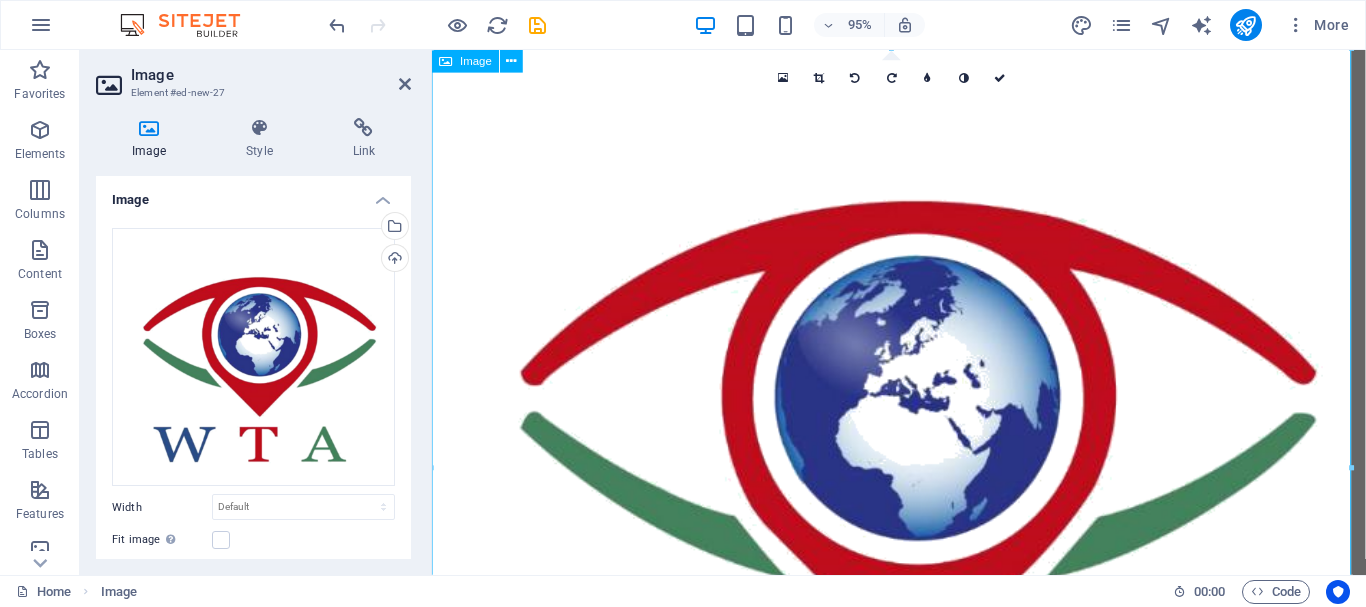 scroll, scrollTop: 0, scrollLeft: 0, axis: both 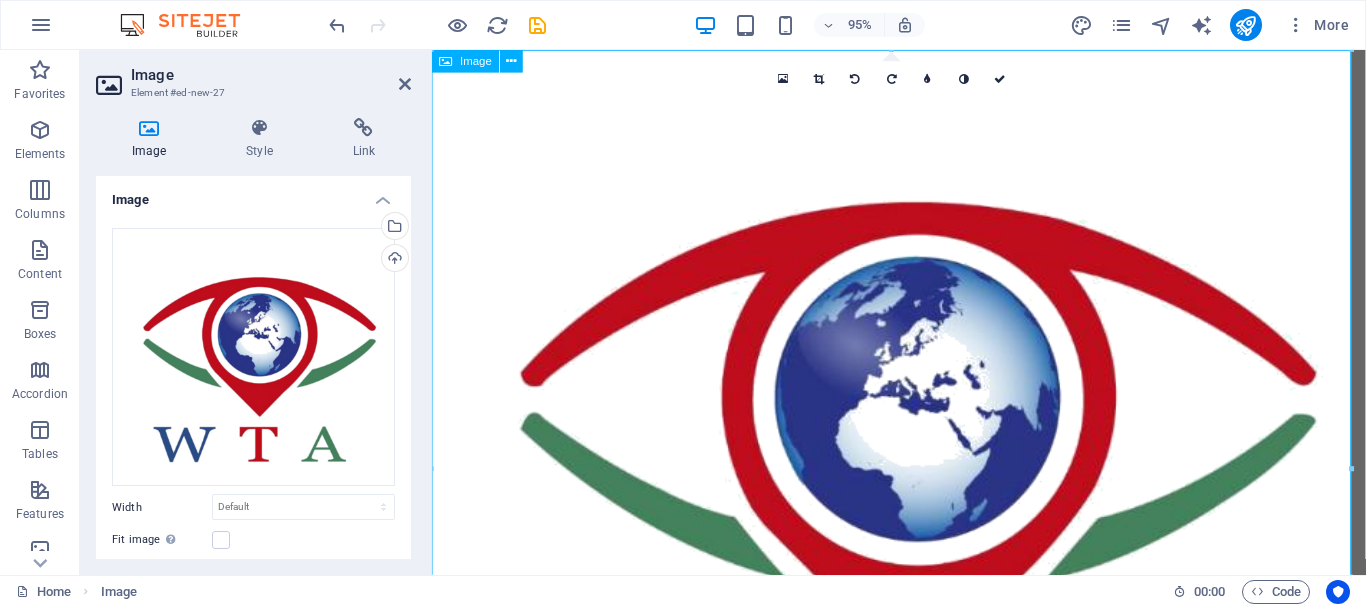 click at bounding box center [923, 497] 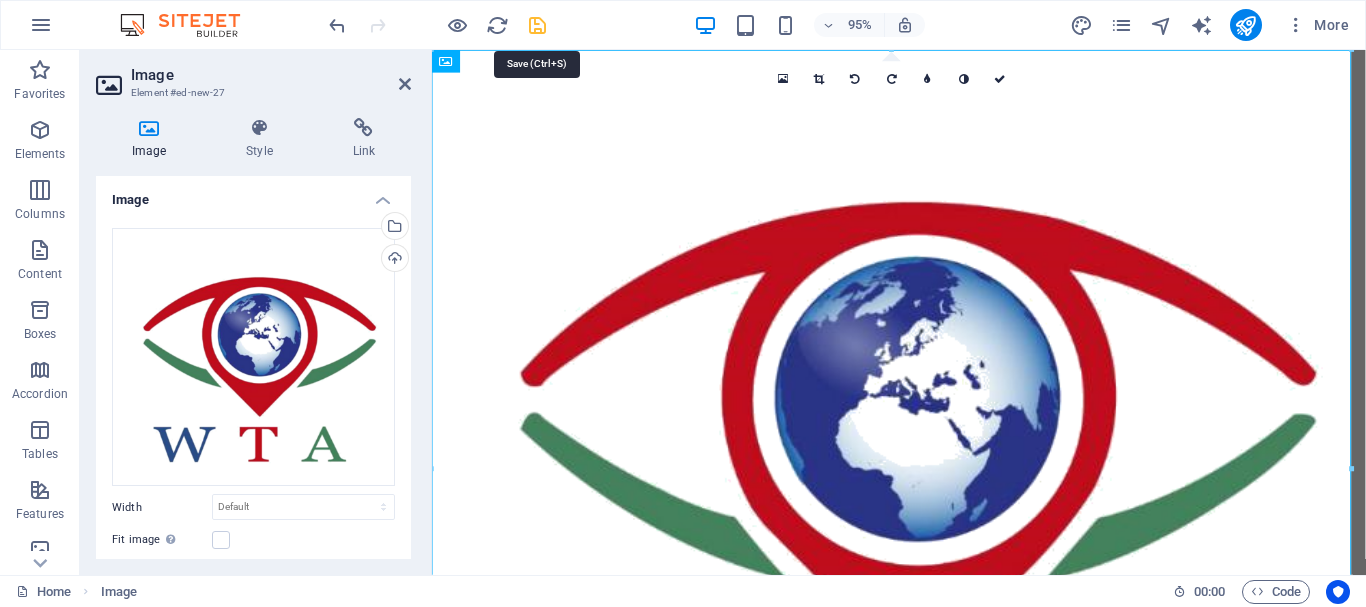 click at bounding box center [537, 25] 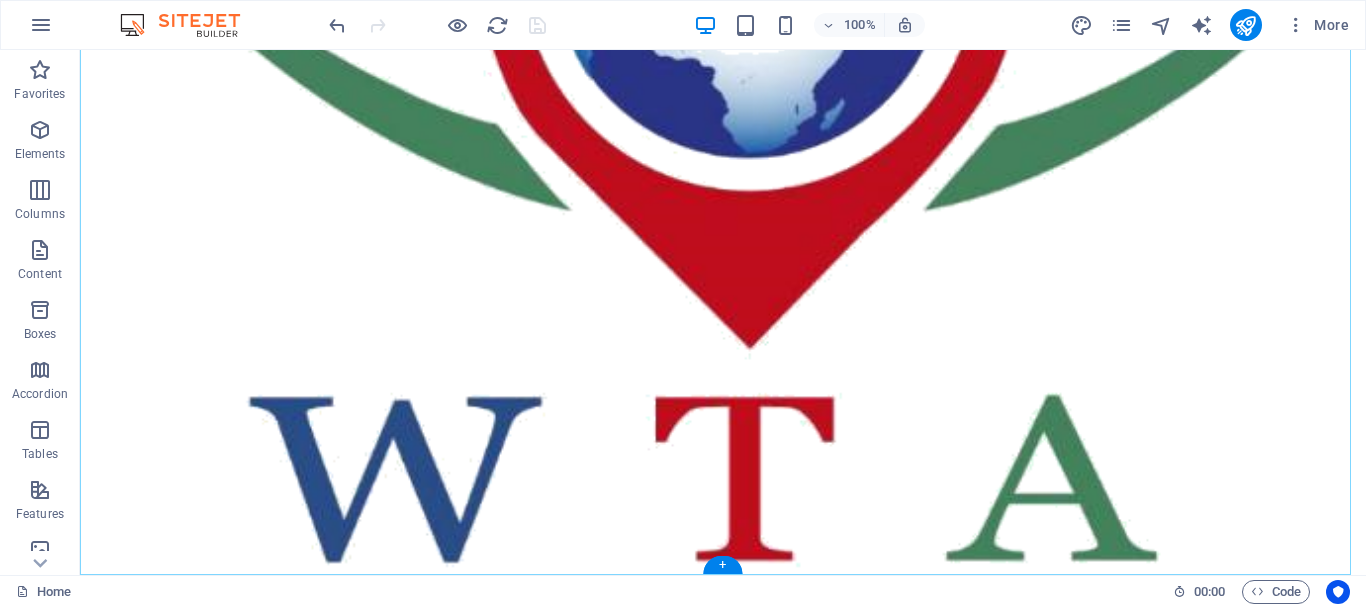scroll, scrollTop: 633, scrollLeft: 0, axis: vertical 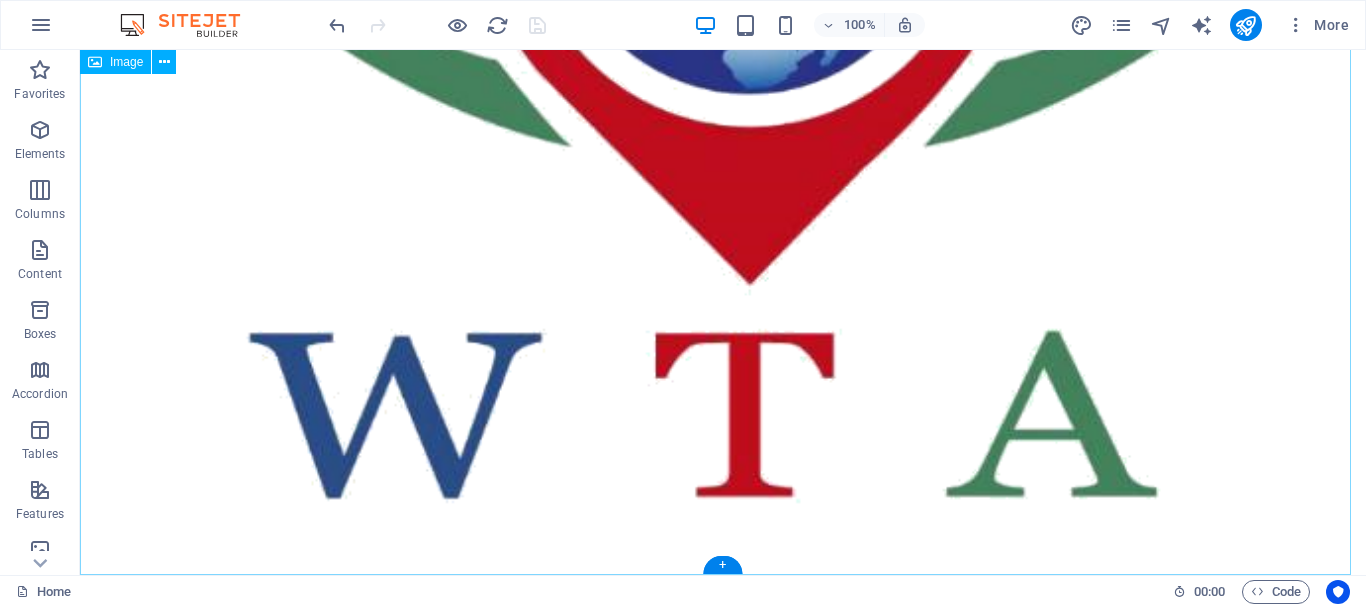 click at bounding box center [723, 2] 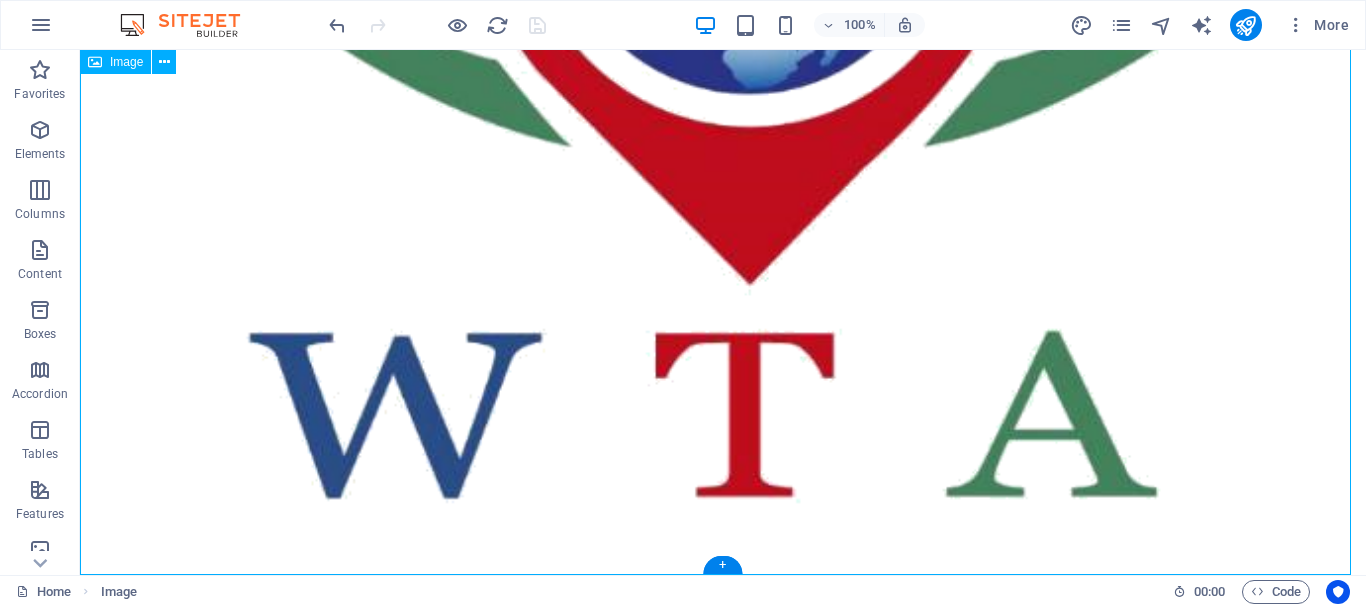 click at bounding box center (723, 2) 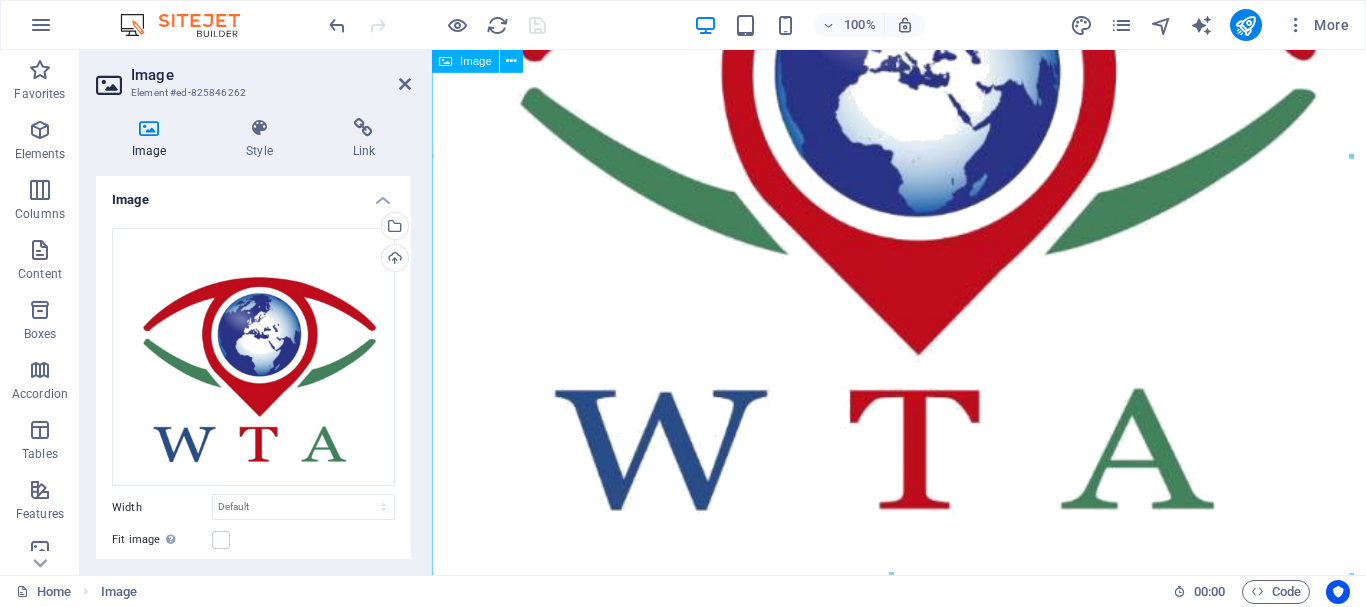 scroll, scrollTop: 329, scrollLeft: 0, axis: vertical 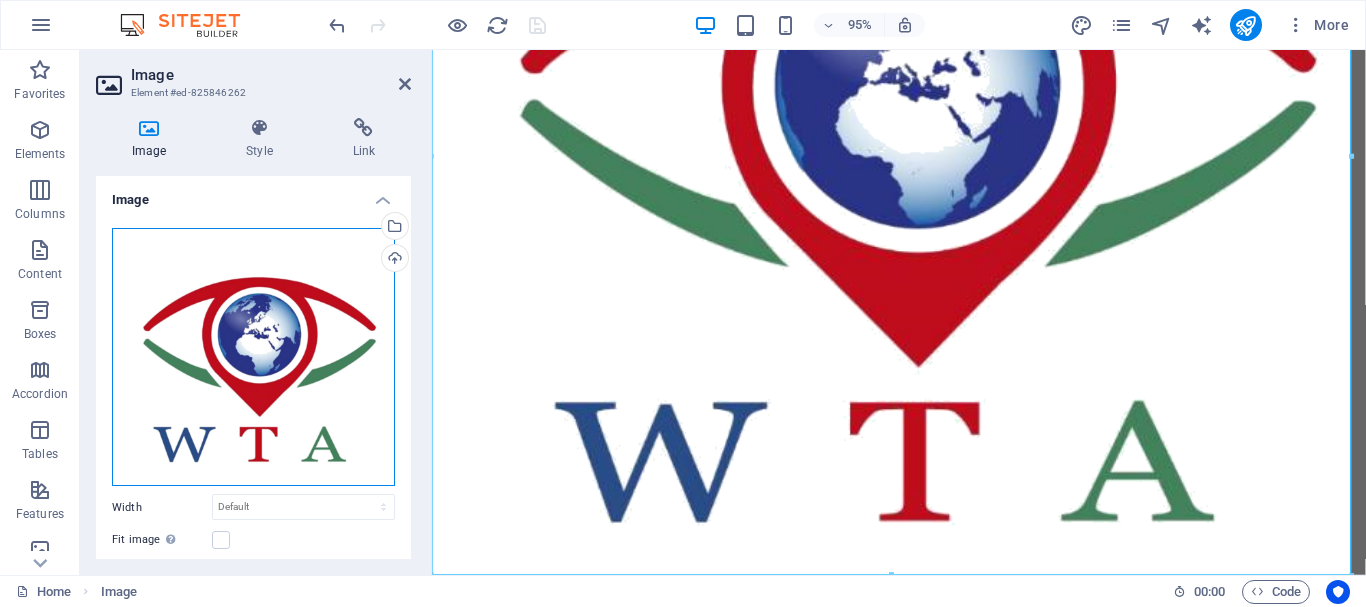 click on "Drag files here, click to choose files or select files from Files or our free stock photos & videos" at bounding box center [253, 357] 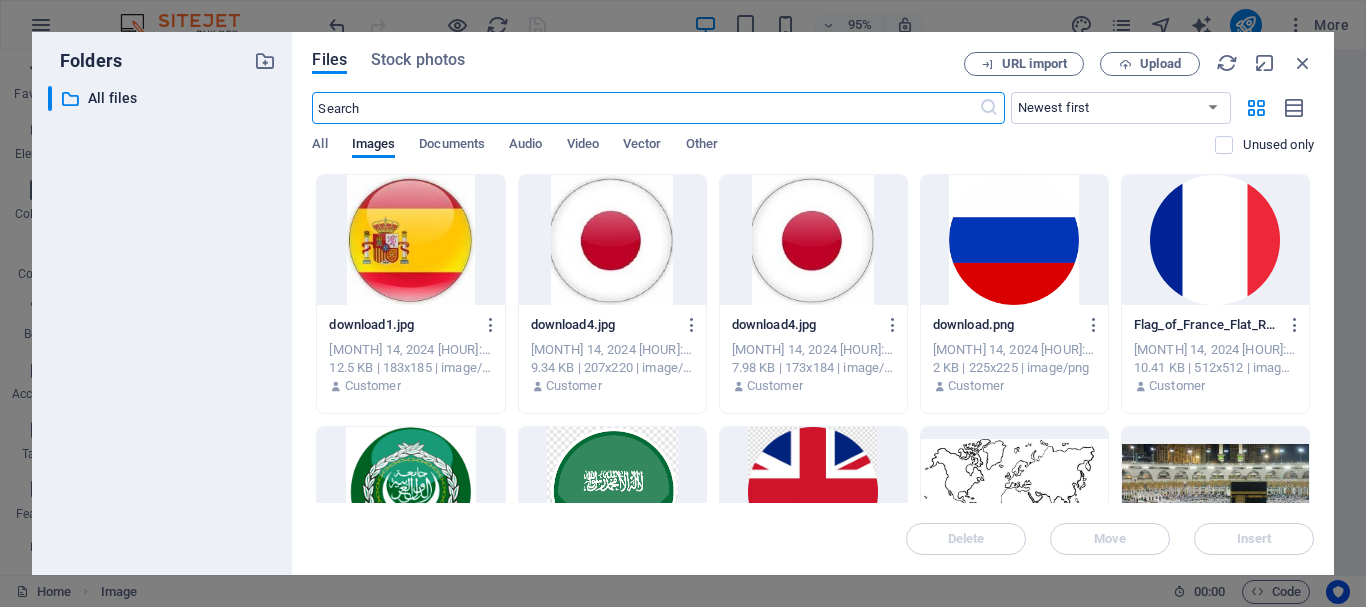 scroll, scrollTop: 0, scrollLeft: 0, axis: both 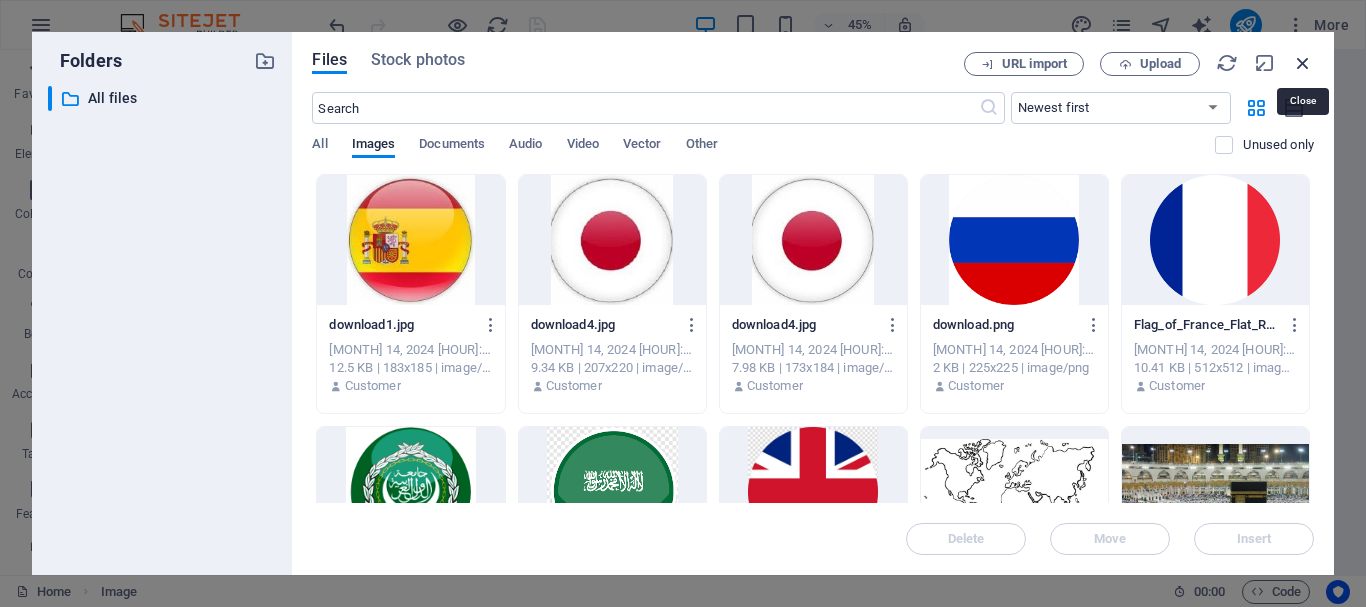 click at bounding box center [1303, 63] 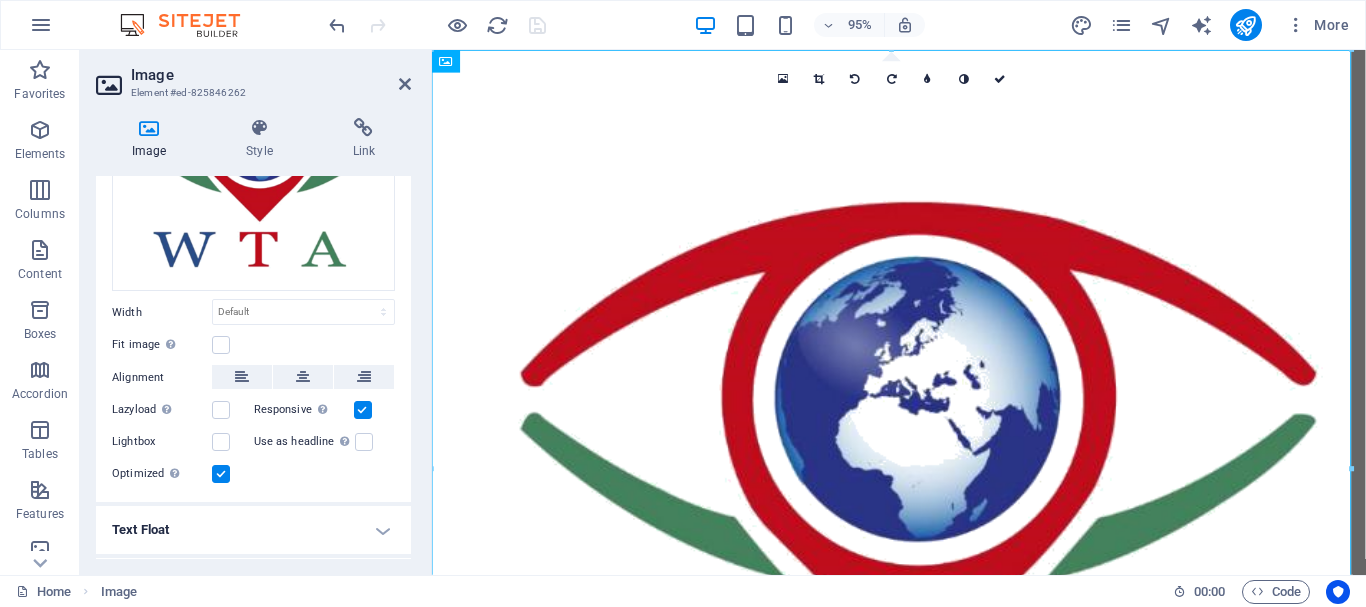 scroll, scrollTop: 198, scrollLeft: 0, axis: vertical 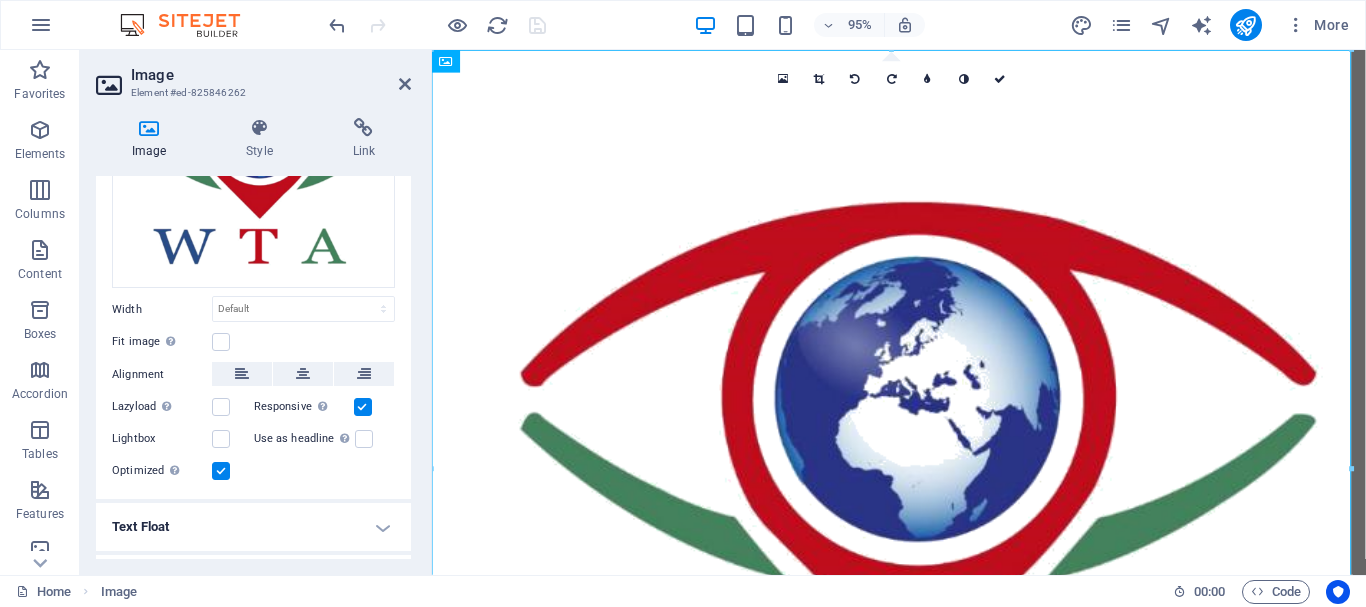 click on "Drag files here, click to choose files or select files from Files or our free stock photos & videos Select files from the file manager, stock photos, or upload file(s) Upload Width Default auto px rem % em vh vw Fit image Automatically fit image to a fixed width and height Height Default auto px Alignment Lazyload Loading images after the page loads improves page speed. Responsive Automatically load retina image and smartphone optimized sizes. Lightbox Use as headline The image will be wrapped in an H1 headline tag. Useful for giving alternative text the weight of an H1 headline, e.g. for the logo. Leave unchecked if uncertain. Optimized Images are compressed to improve page speed. Position Direction Custom X offset 50 px rem % vh vw Y offset 50 px rem % vh vw" at bounding box center (253, 256) 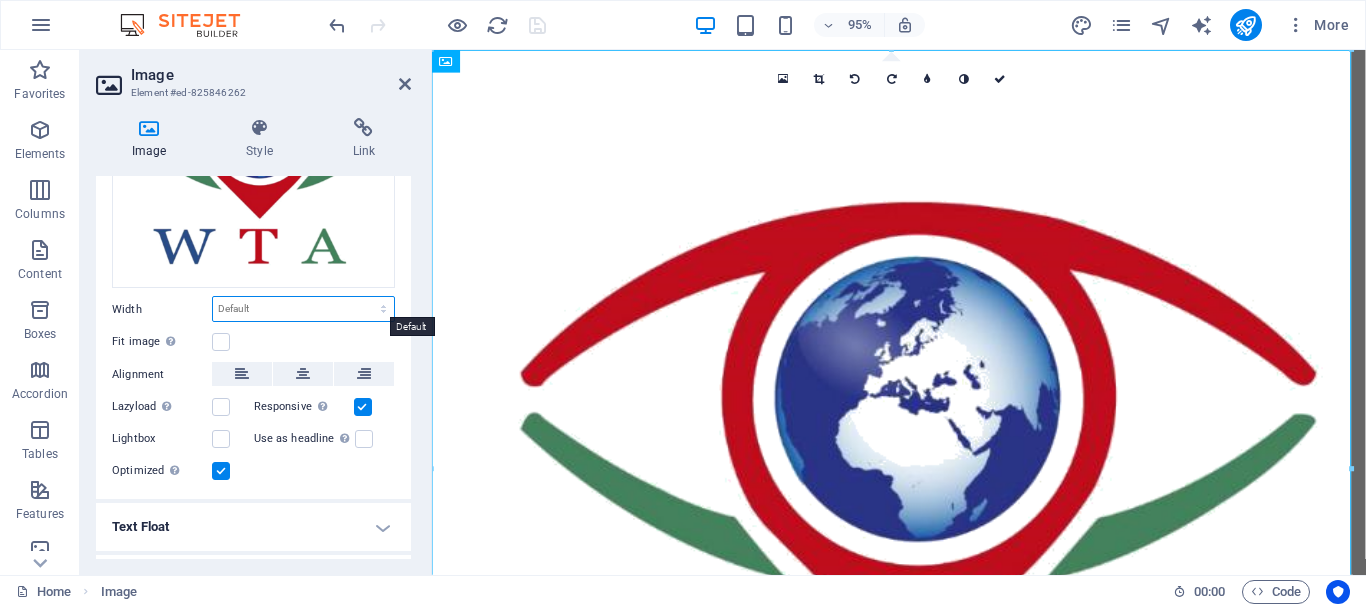 click on "Default auto px rem % em vh vw" at bounding box center (303, 309) 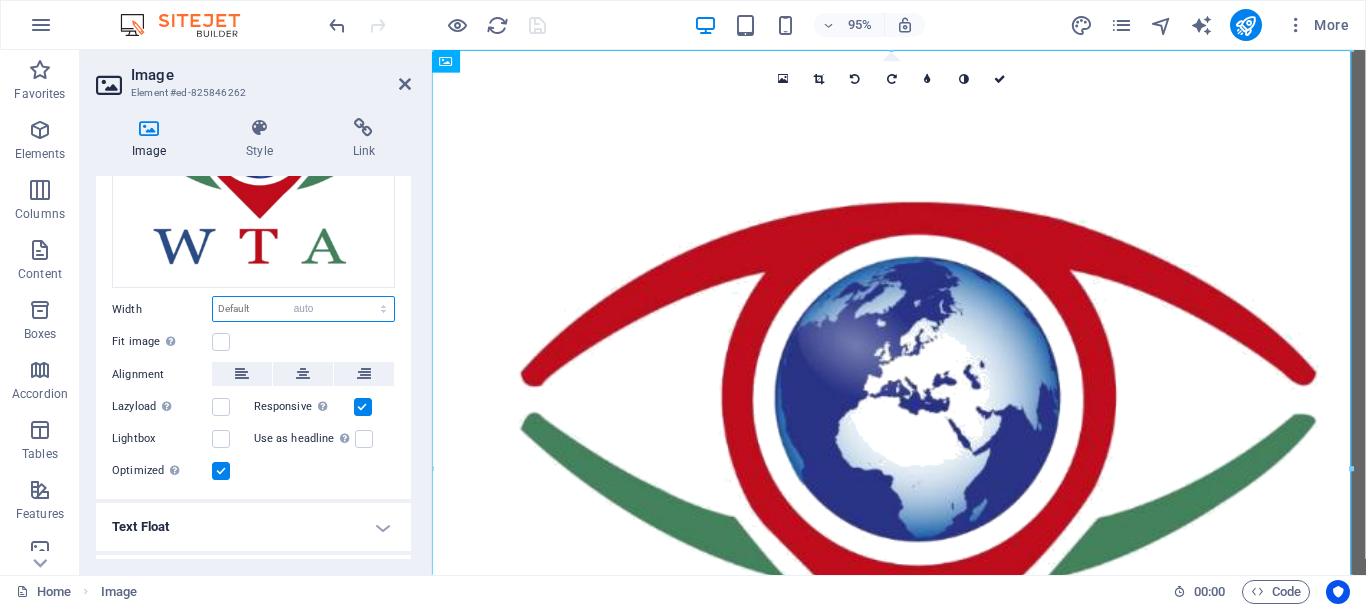 click on "Default auto px rem % em vh vw" at bounding box center (303, 309) 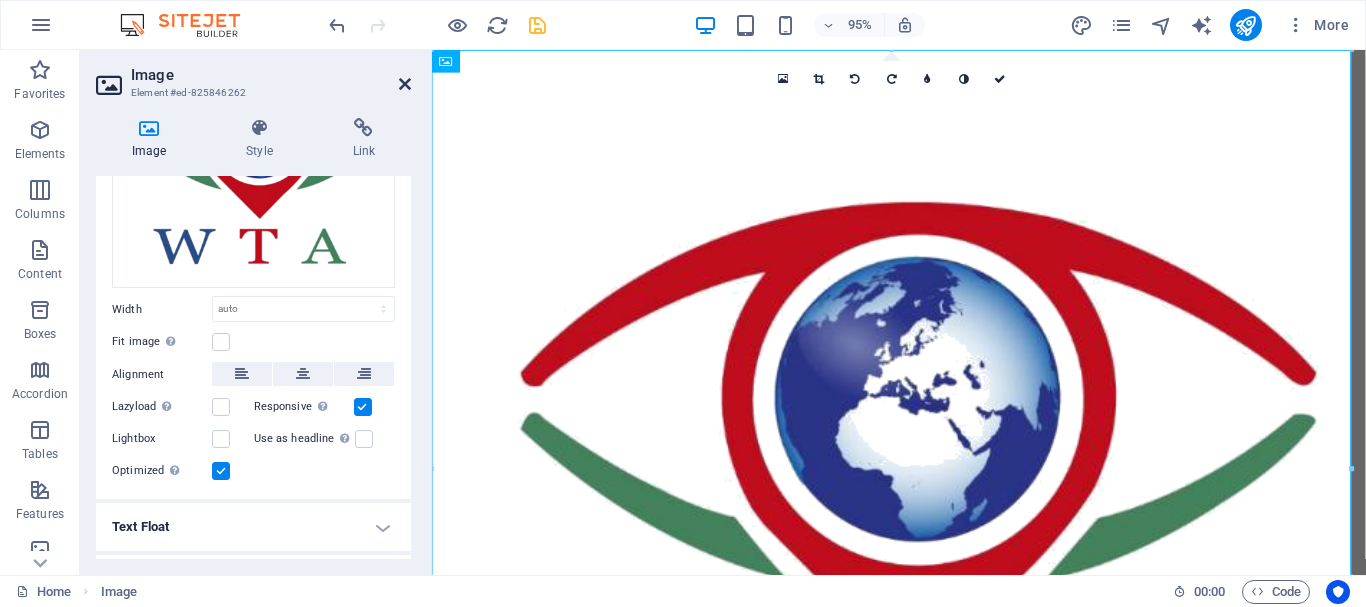 click at bounding box center (405, 84) 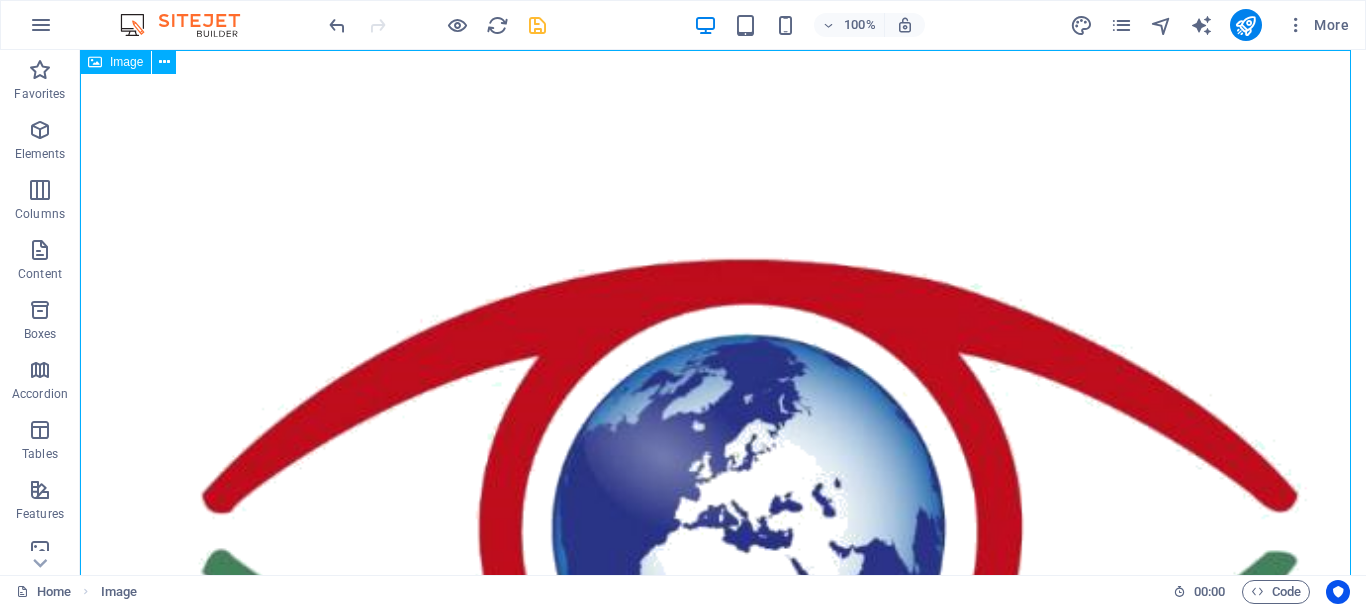 click on "Image" at bounding box center (126, 62) 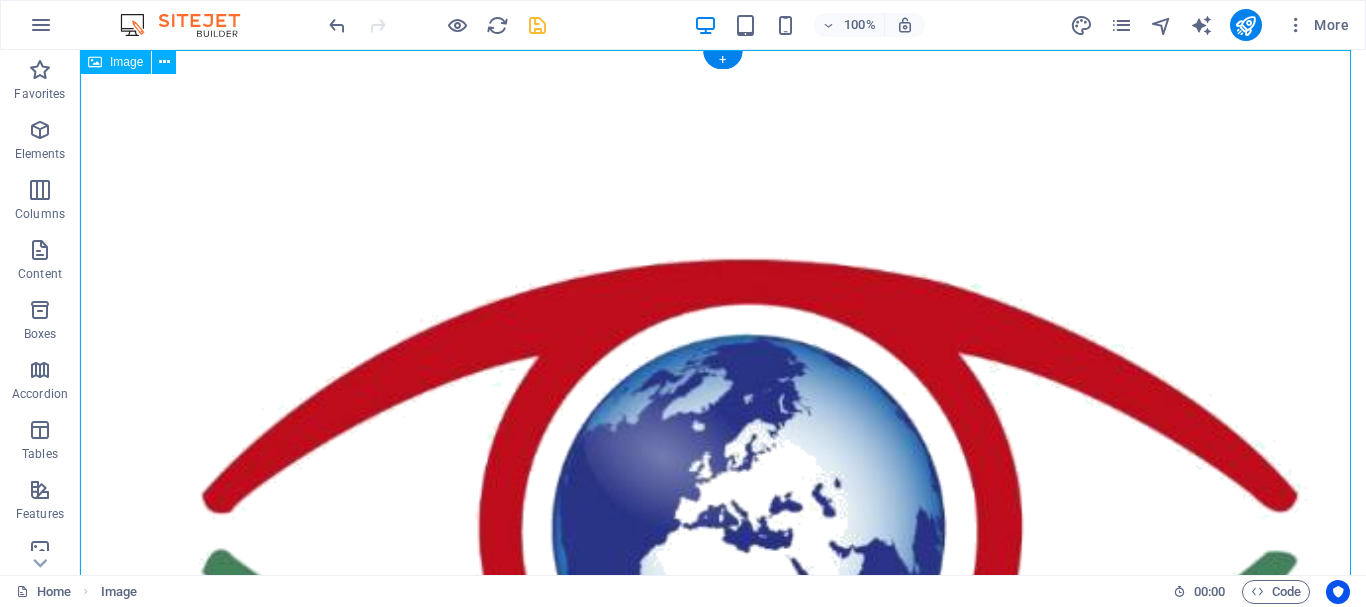 drag, startPoint x: 807, startPoint y: 110, endPoint x: 723, endPoint y: 93, distance: 85.70297 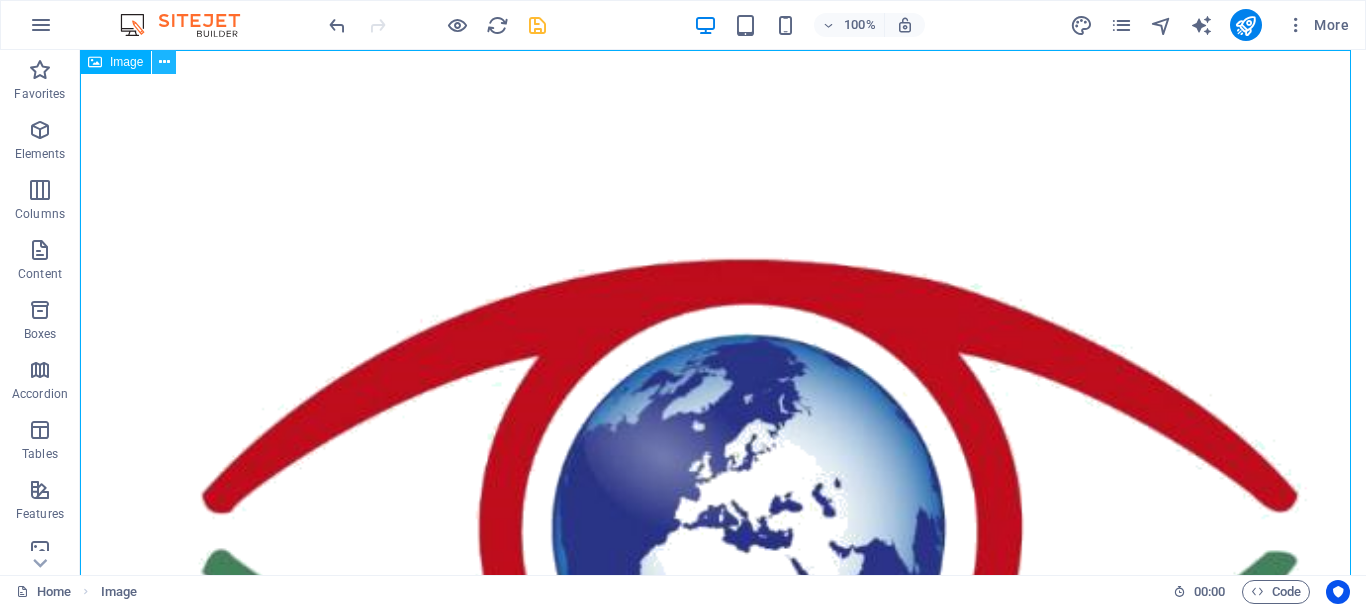 click at bounding box center [164, 62] 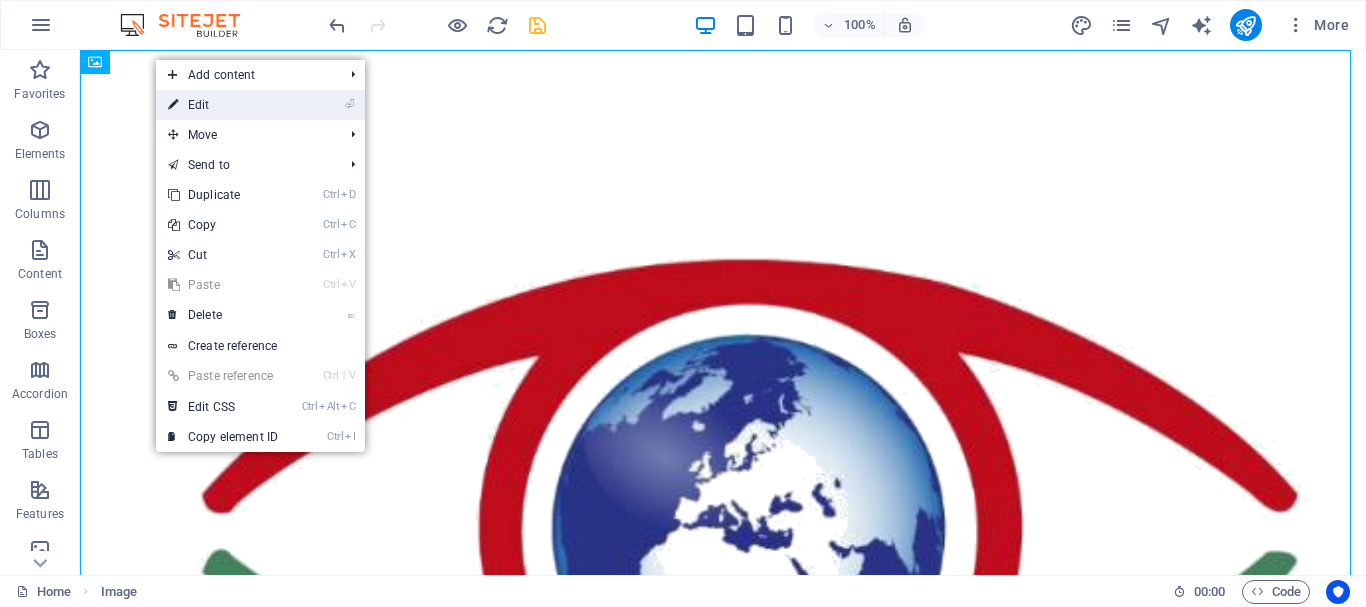 click on "⏎  Edit" at bounding box center [223, 105] 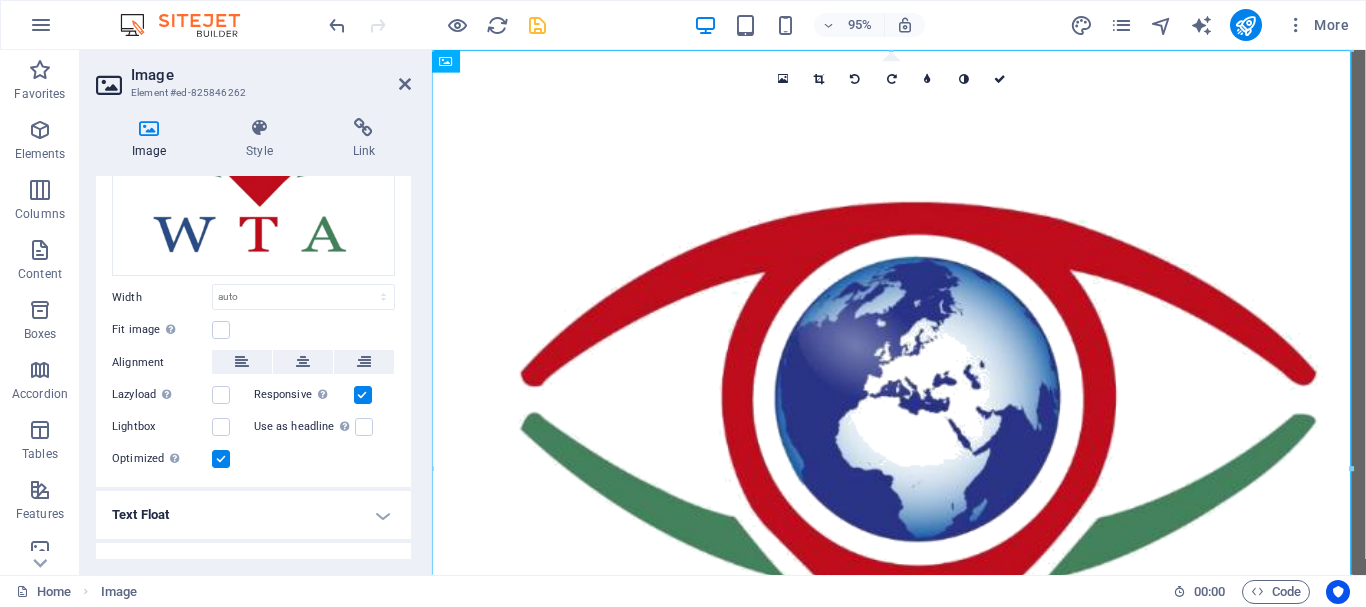 scroll, scrollTop: 238, scrollLeft: 0, axis: vertical 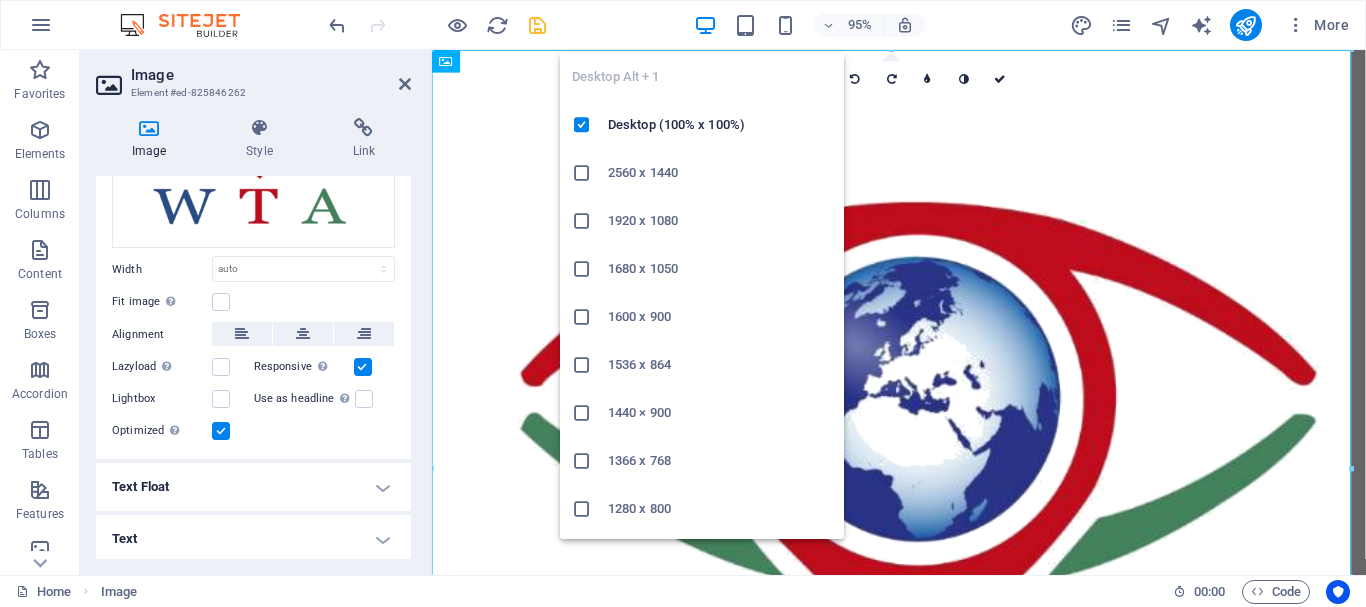 click on "Desktop Alt + 1 Desktop (100% x 100%) 2560 x 1440 1920 x 1080 1680 x 1050 1600 x 900 1536 x 864 1440 × 900 1366 x 768 1280 x 800 1280 x 720 iPad Pro 12.9/13 (1024 x 1366) Galaxy Tab S9/S10 Ultra (1024 x 1366)" at bounding box center (702, 288) 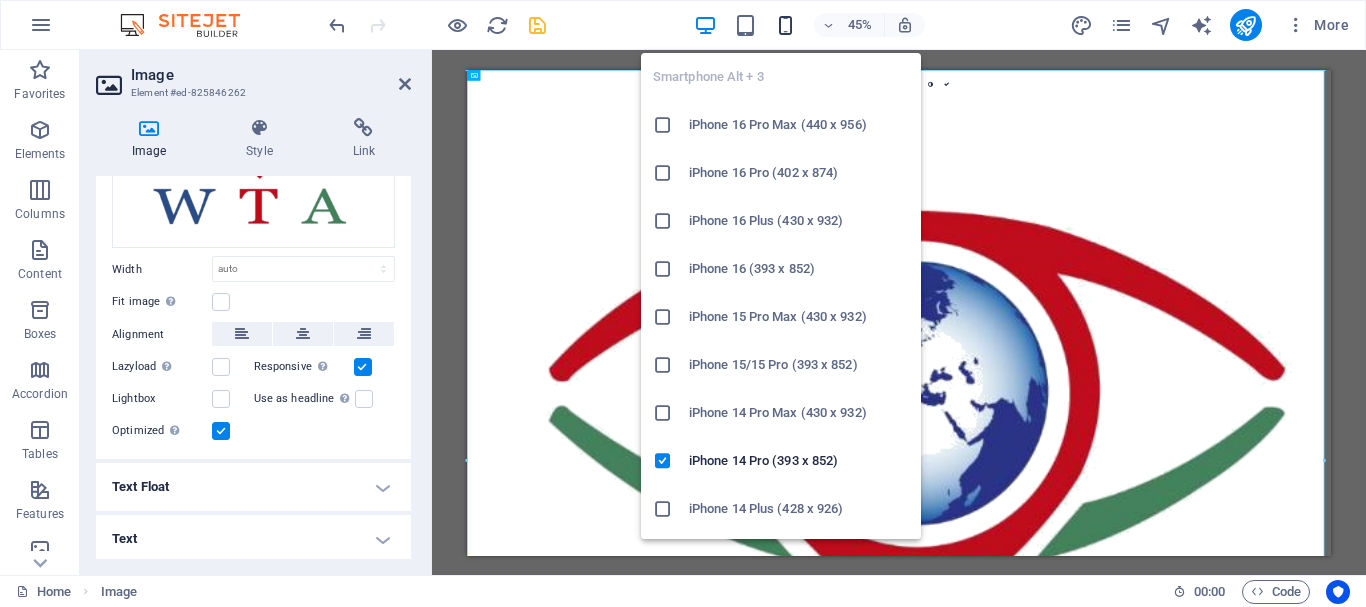 click at bounding box center (785, 25) 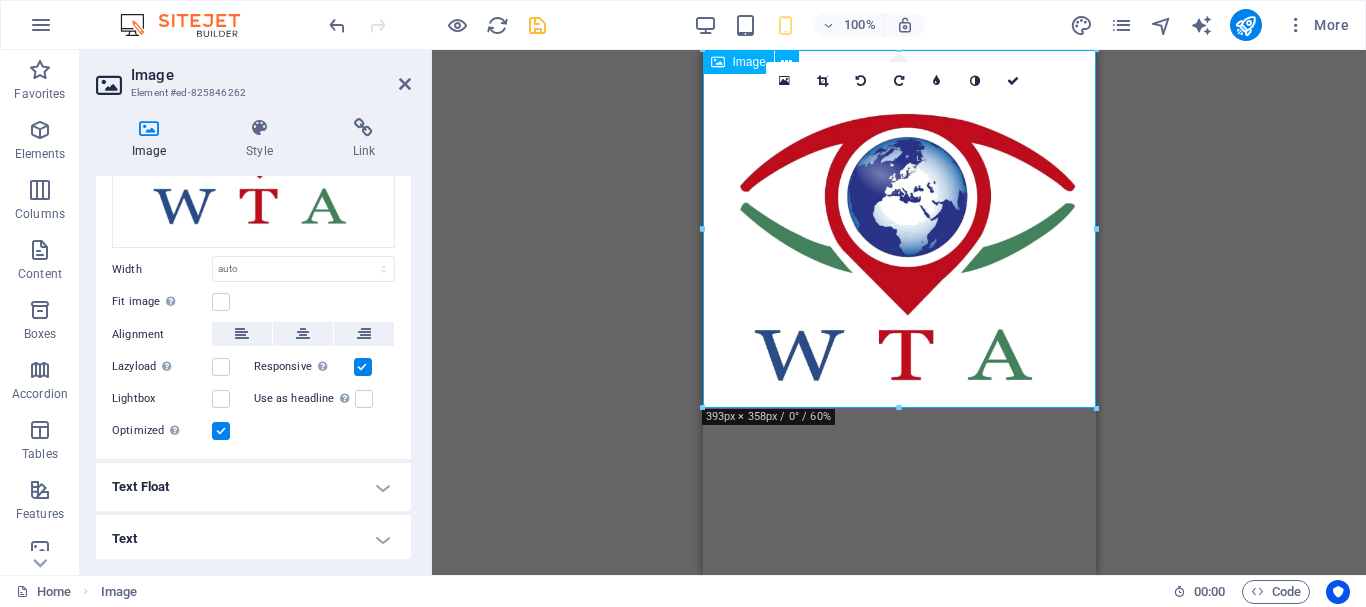 drag, startPoint x: 1816, startPoint y: 394, endPoint x: 901, endPoint y: 241, distance: 927.7036 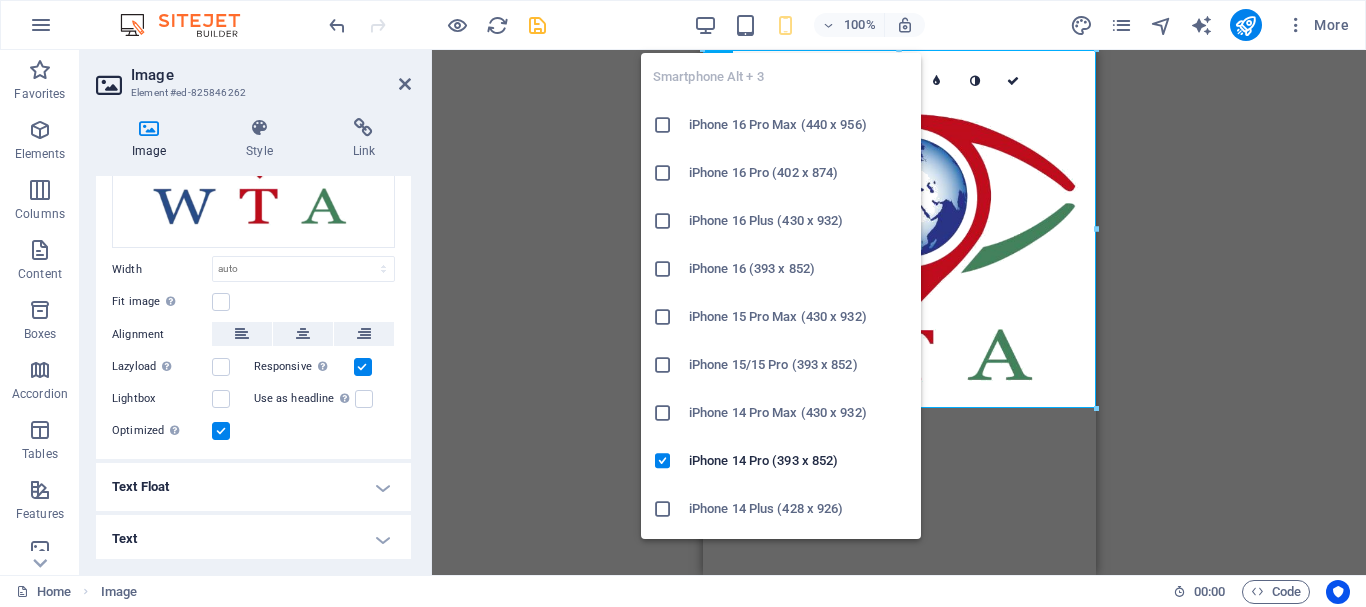 click at bounding box center (785, 25) 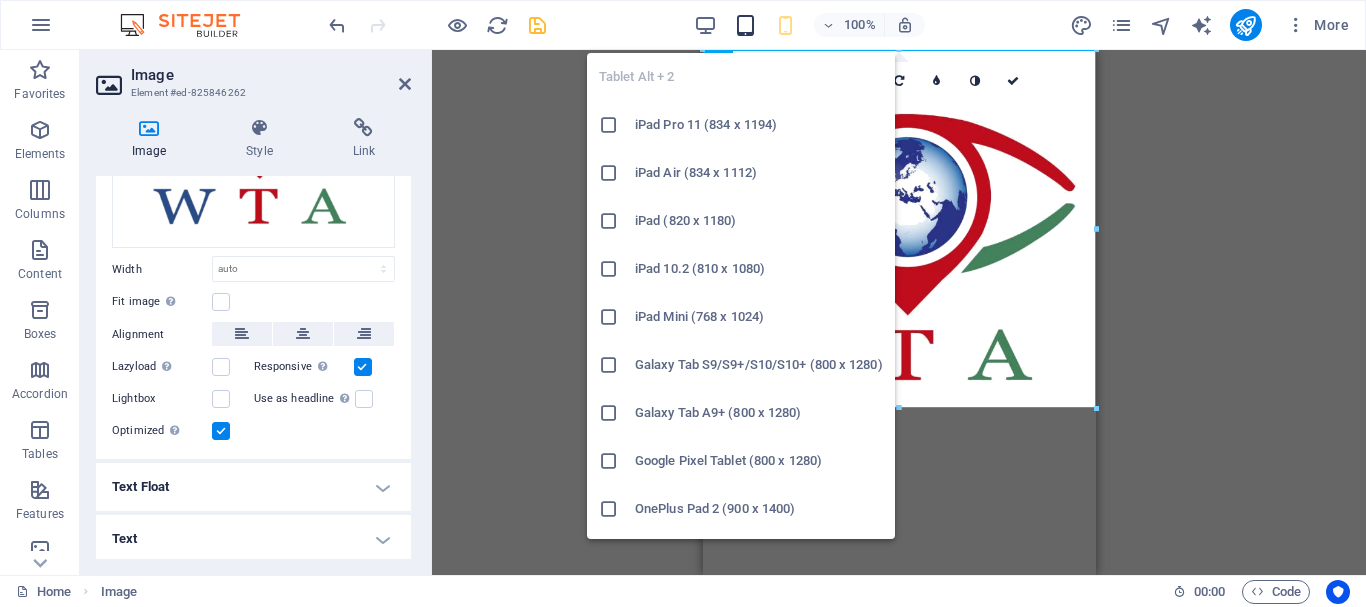 click at bounding box center [745, 25] 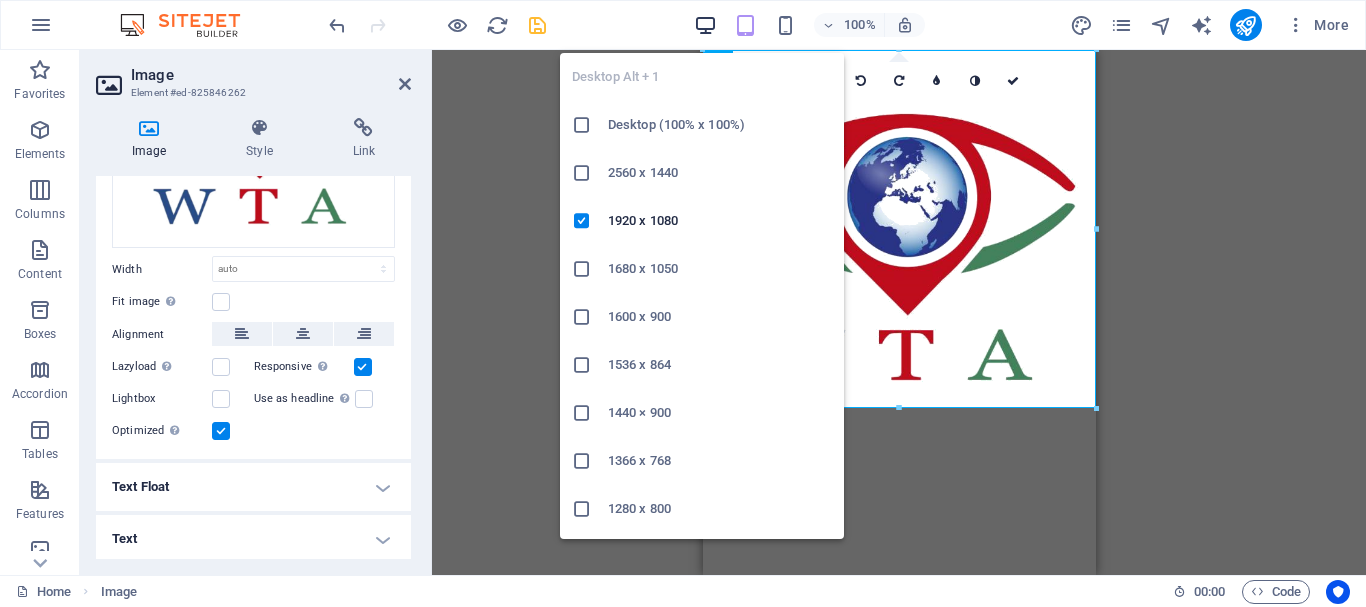 click at bounding box center [705, 25] 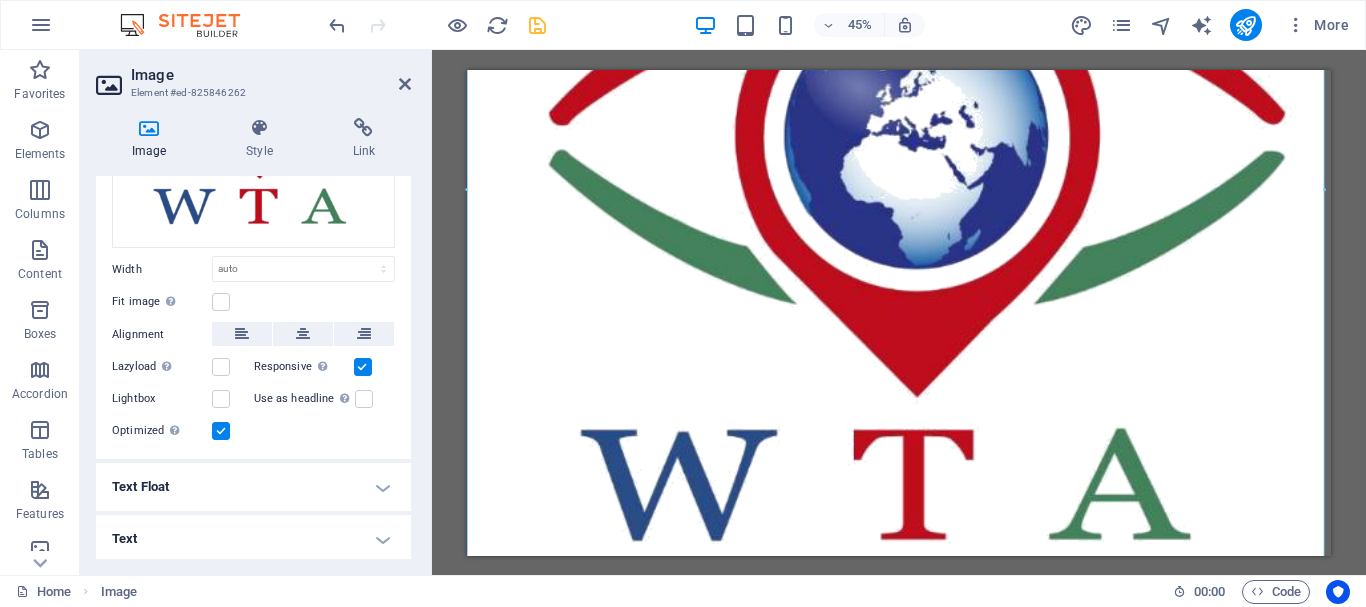 scroll, scrollTop: 211, scrollLeft: 0, axis: vertical 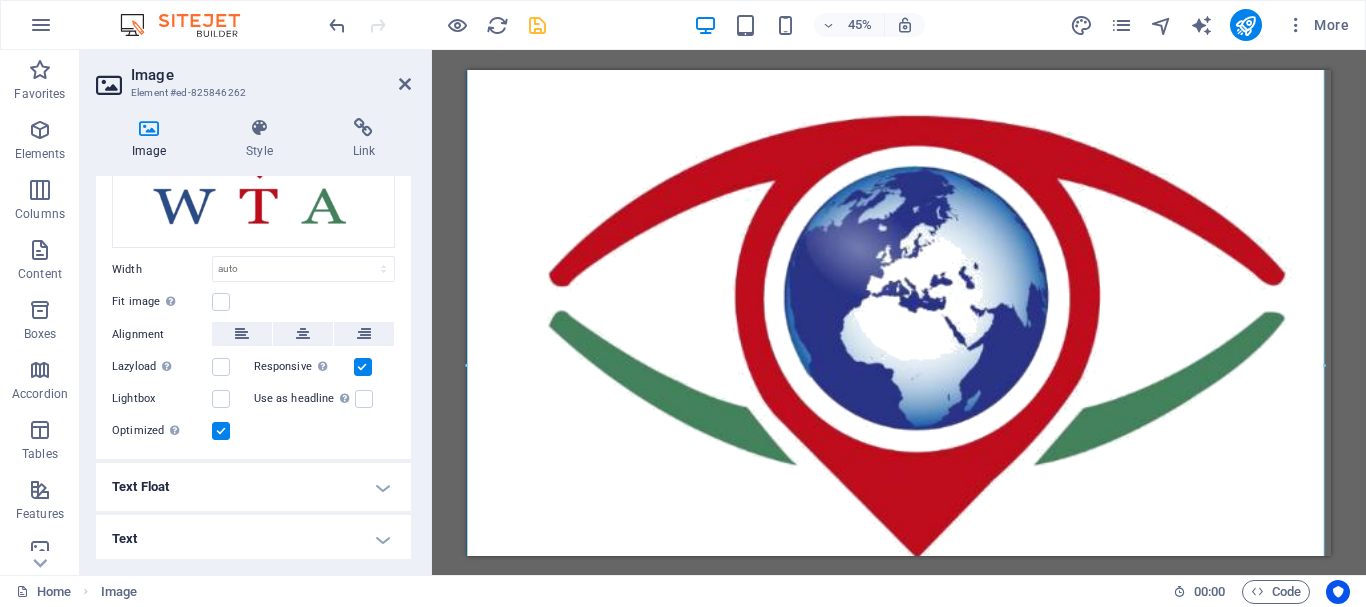 drag, startPoint x: 1333, startPoint y: 227, endPoint x: 1326, endPoint y: 188, distance: 39.623226 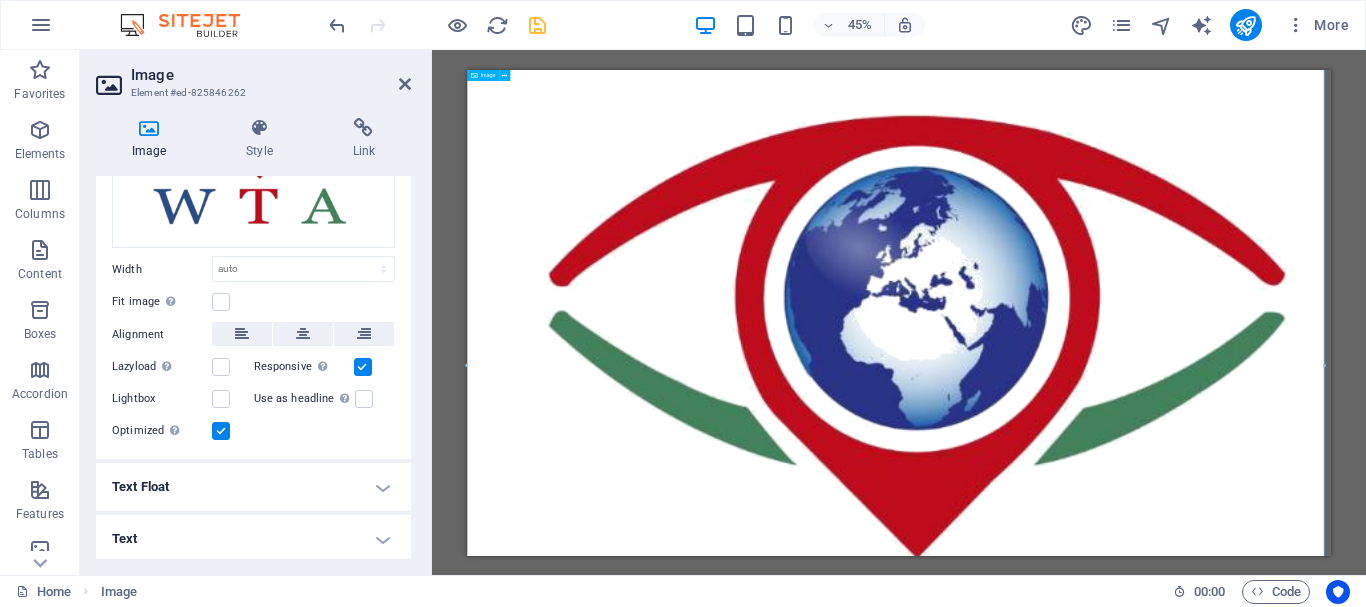 click at bounding box center [1427, 732] 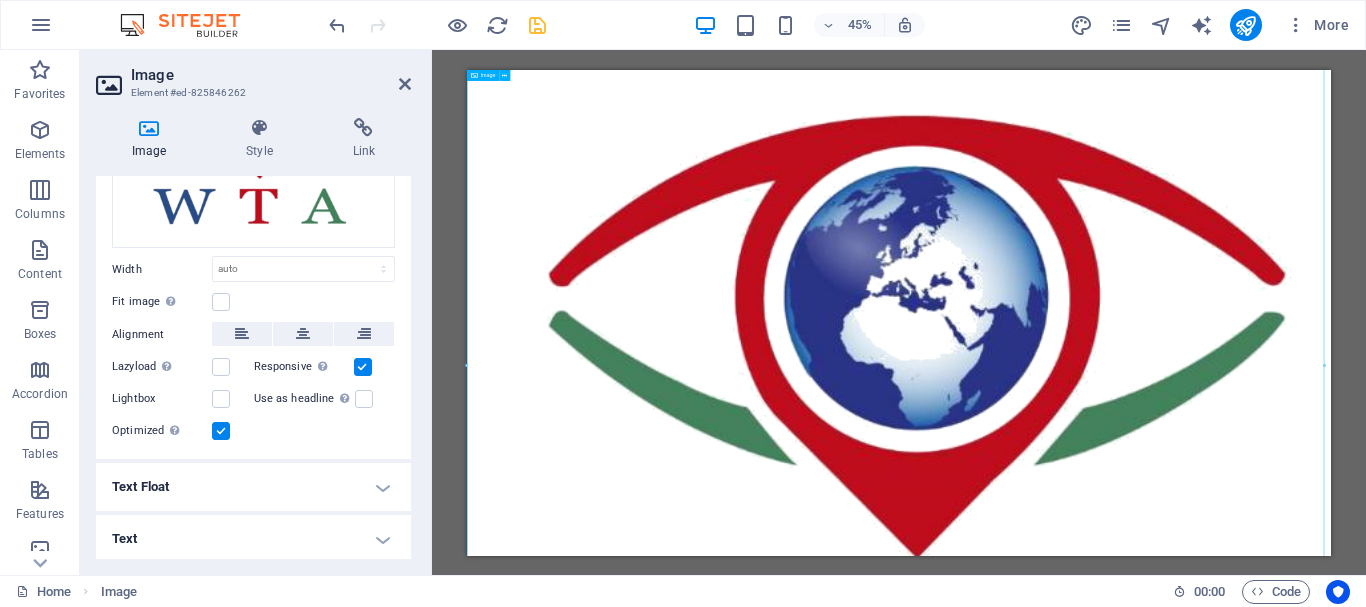 drag, startPoint x: 1702, startPoint y: 454, endPoint x: 1171, endPoint y: 625, distance: 557.8548 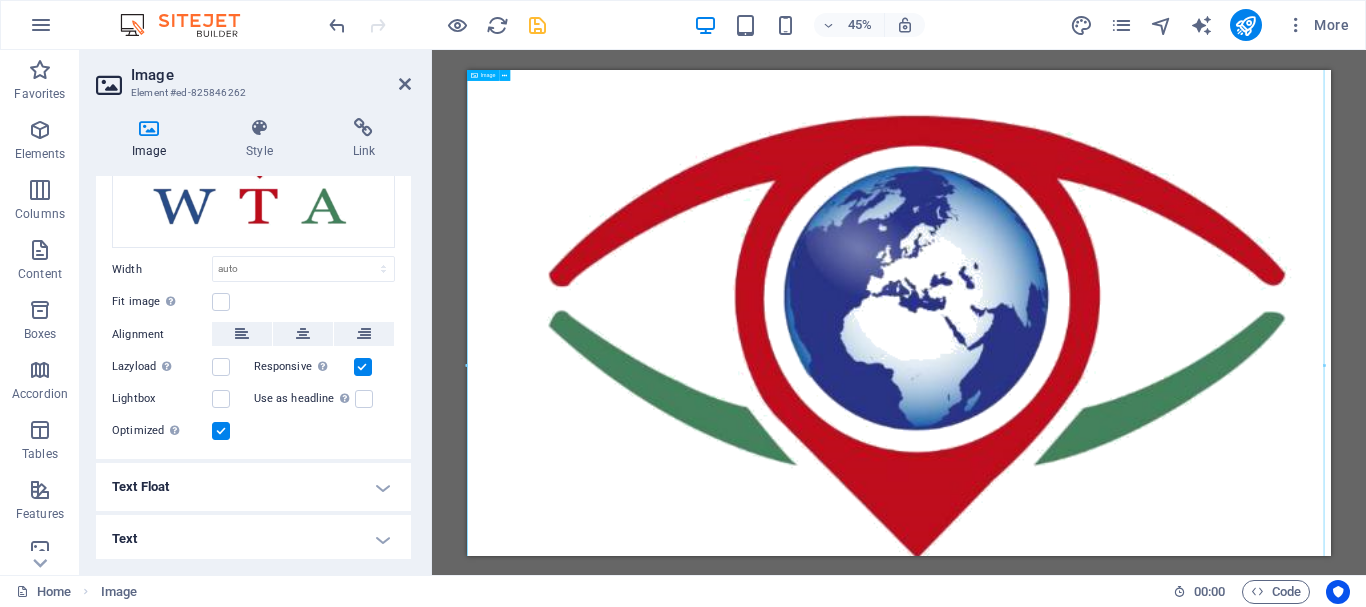 click at bounding box center [1427, 732] 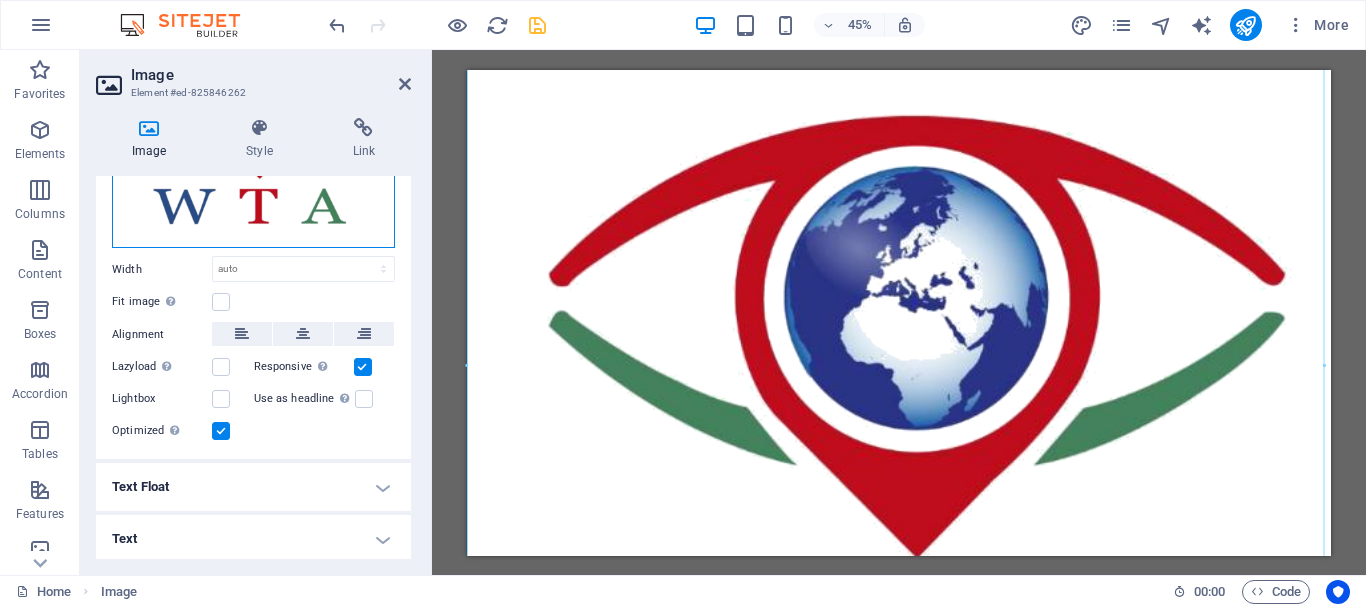 click on "Drag files here, click to choose files or select files from Files or our free stock photos & videos" at bounding box center (253, 119) 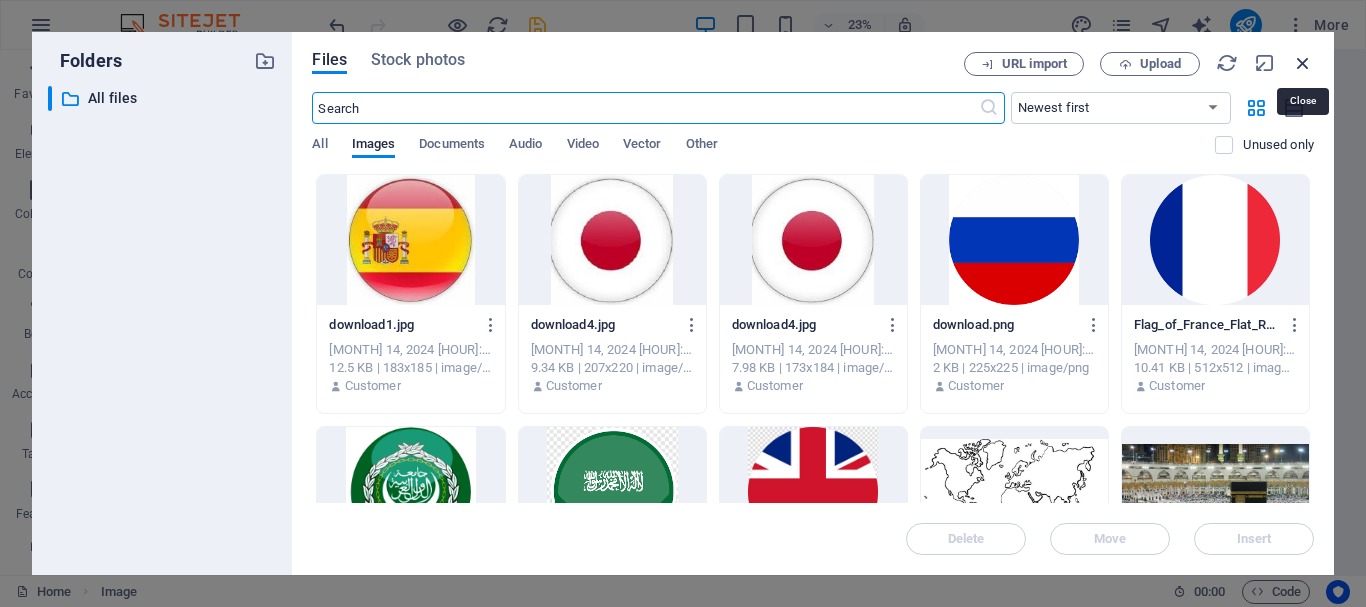 click at bounding box center (1303, 63) 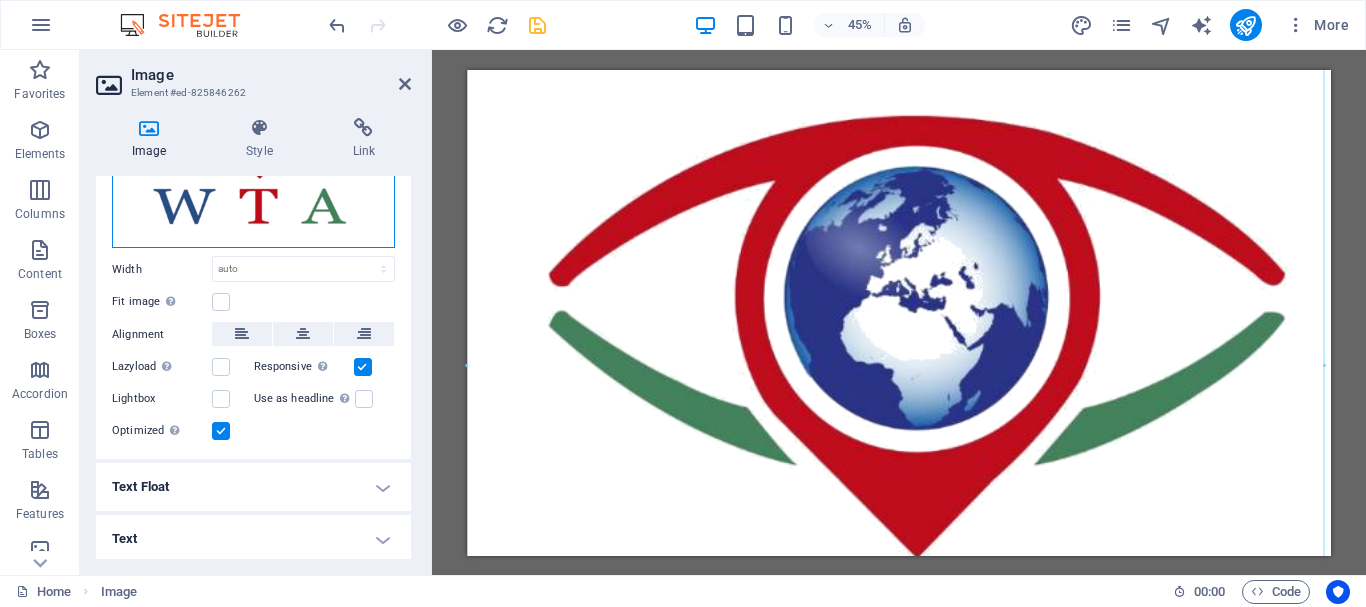 click on "Drag files here, click to choose files or select files from Files or our free stock photos & videos" at bounding box center (253, 119) 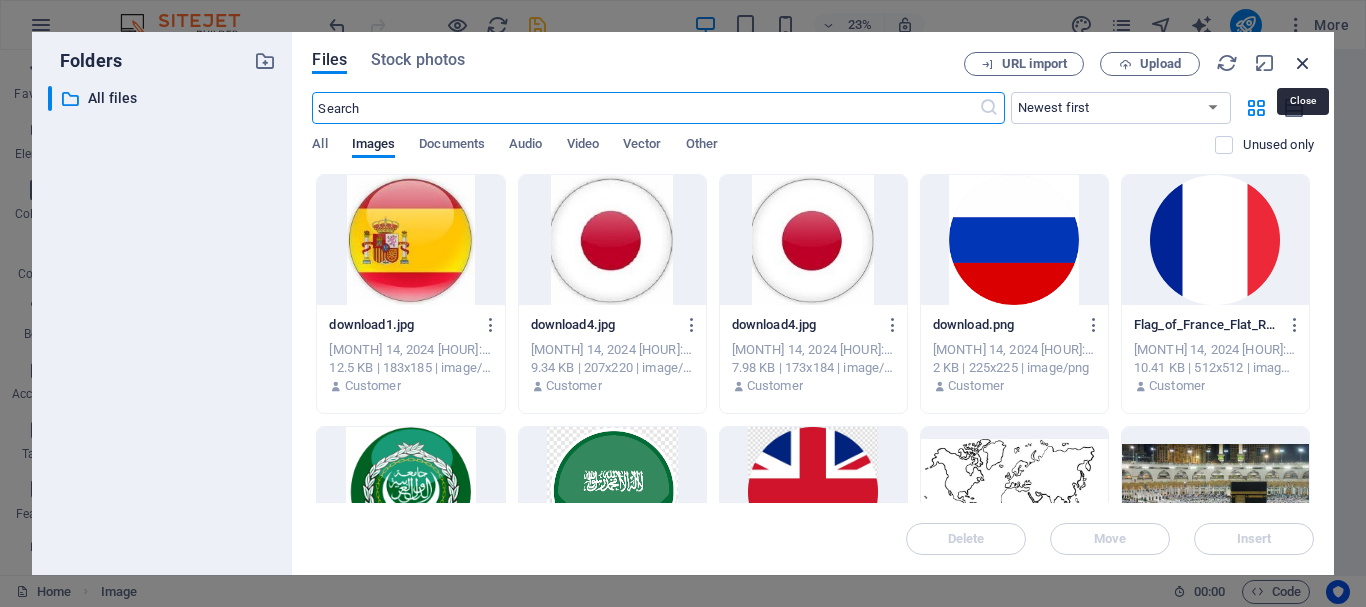 click at bounding box center [1303, 63] 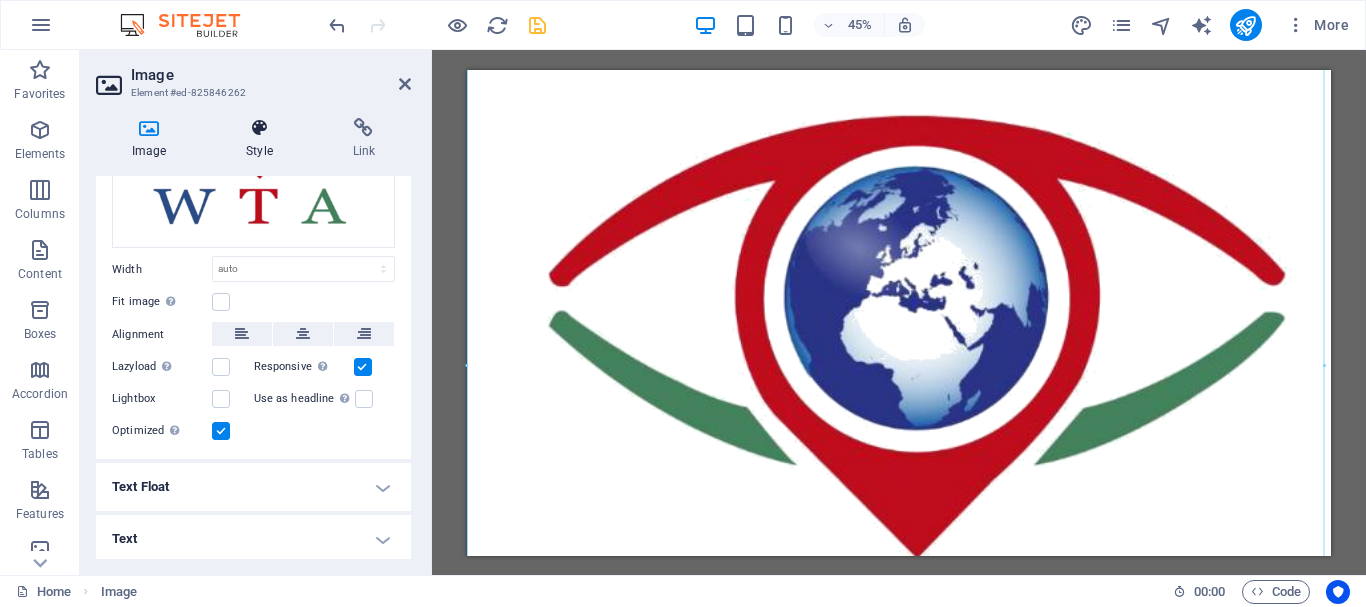 click at bounding box center (259, 128) 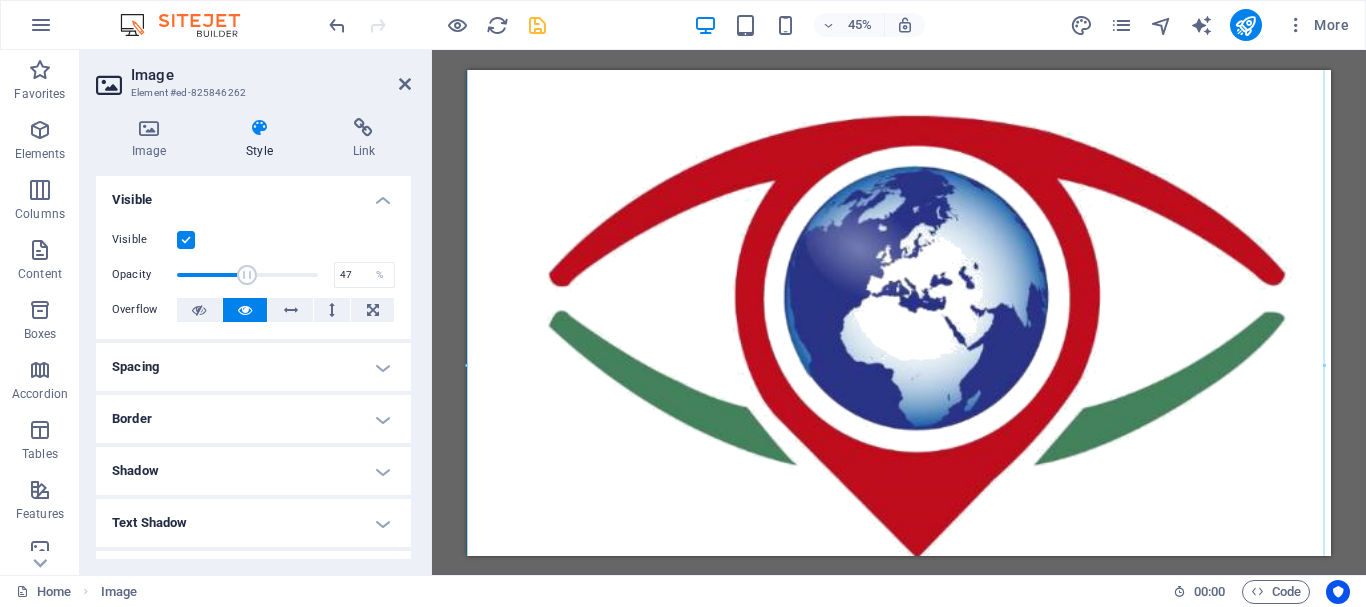drag, startPoint x: 315, startPoint y: 279, endPoint x: 241, endPoint y: 265, distance: 75.31268 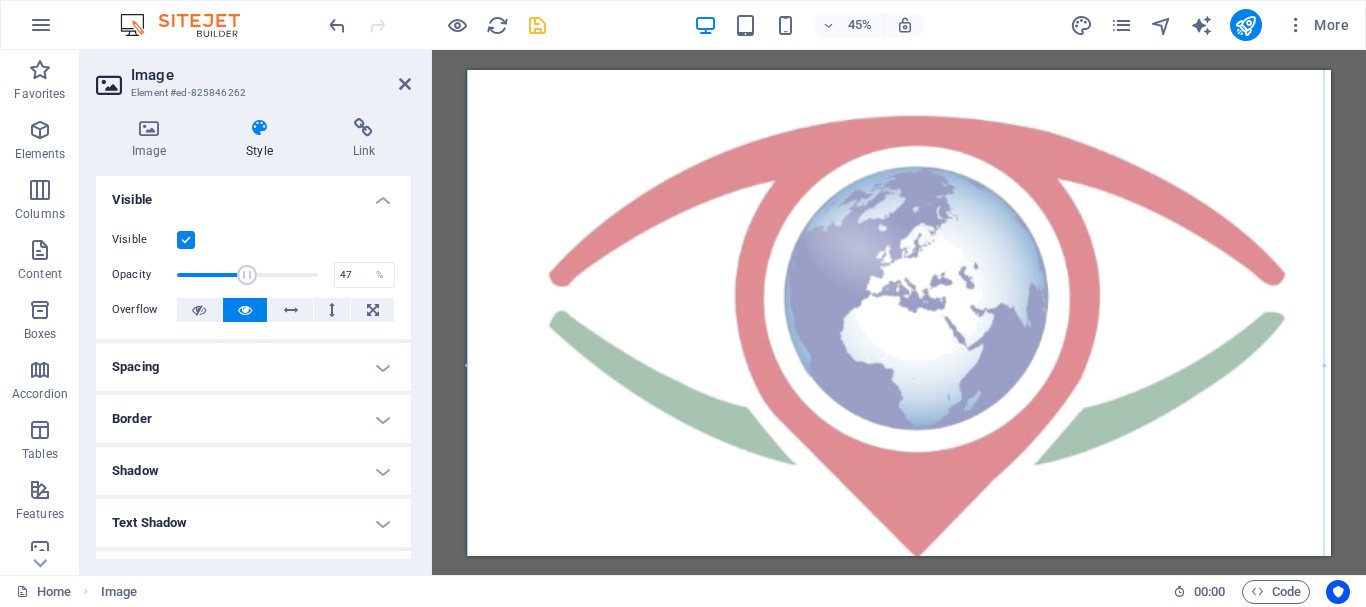 click at bounding box center (247, 275) 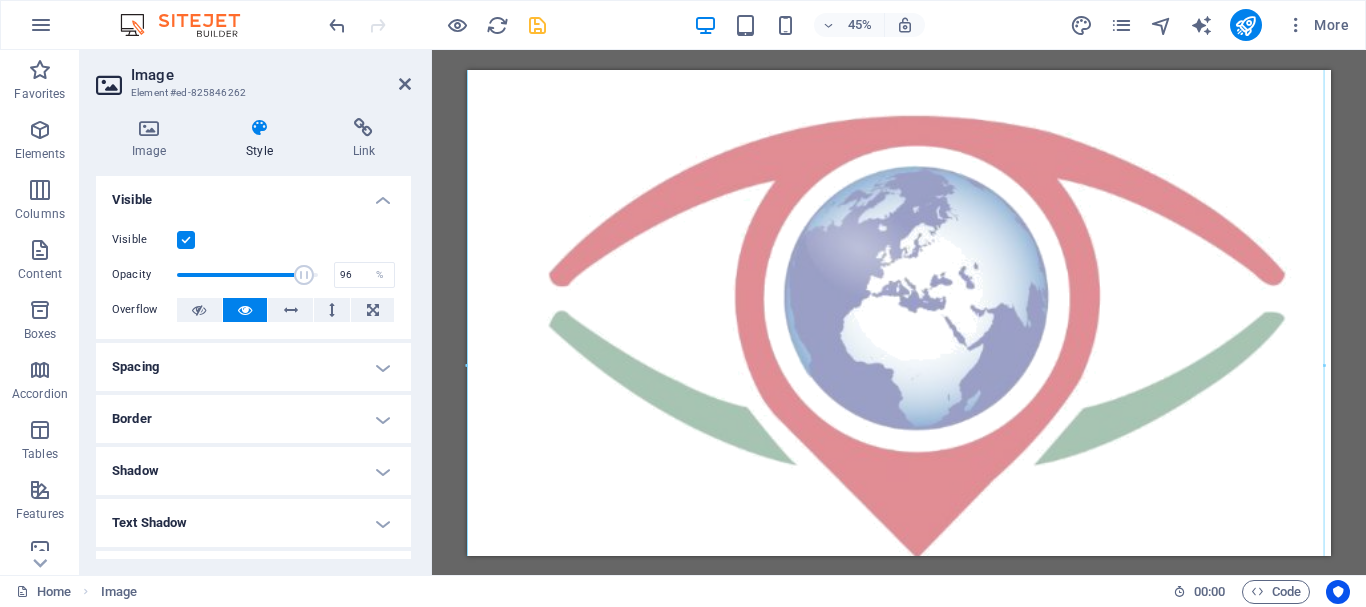 type on "100" 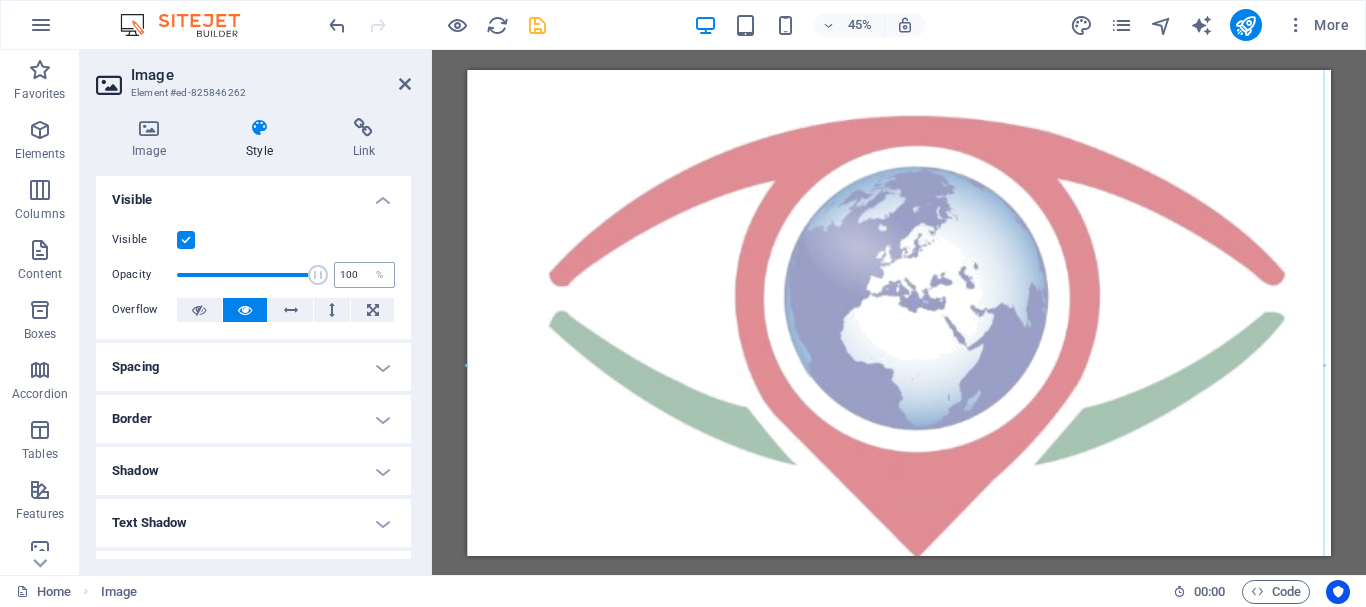drag, startPoint x: 240, startPoint y: 272, endPoint x: 346, endPoint y: 285, distance: 106.7942 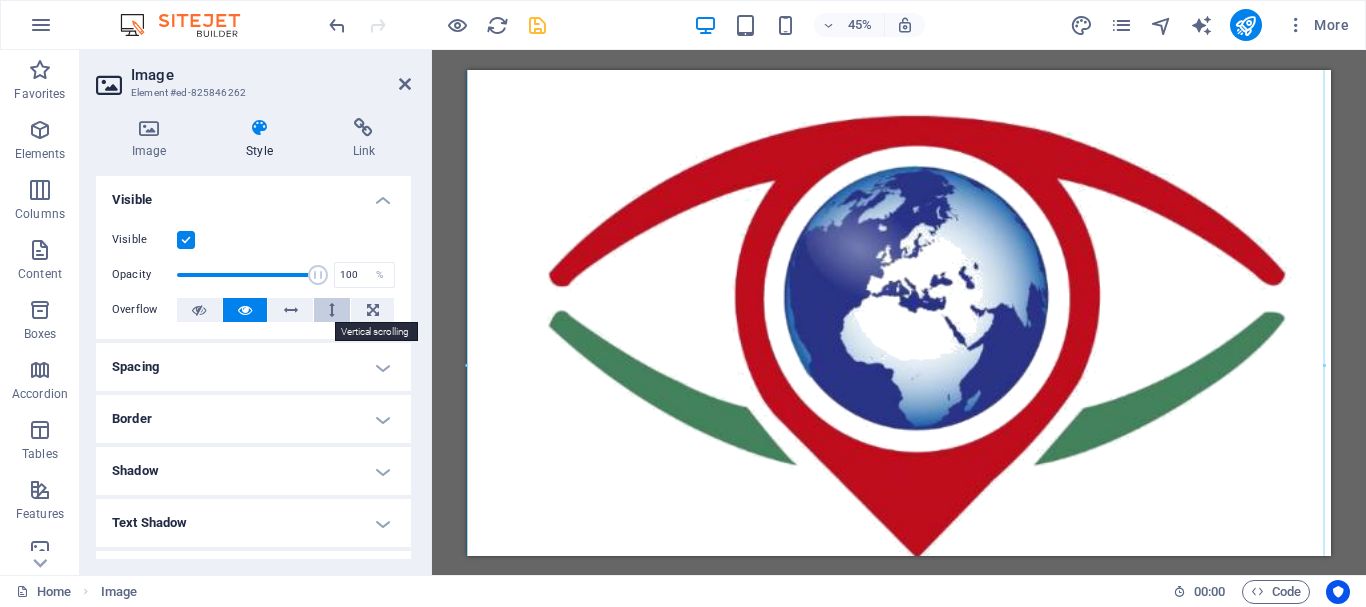 click at bounding box center (332, 310) 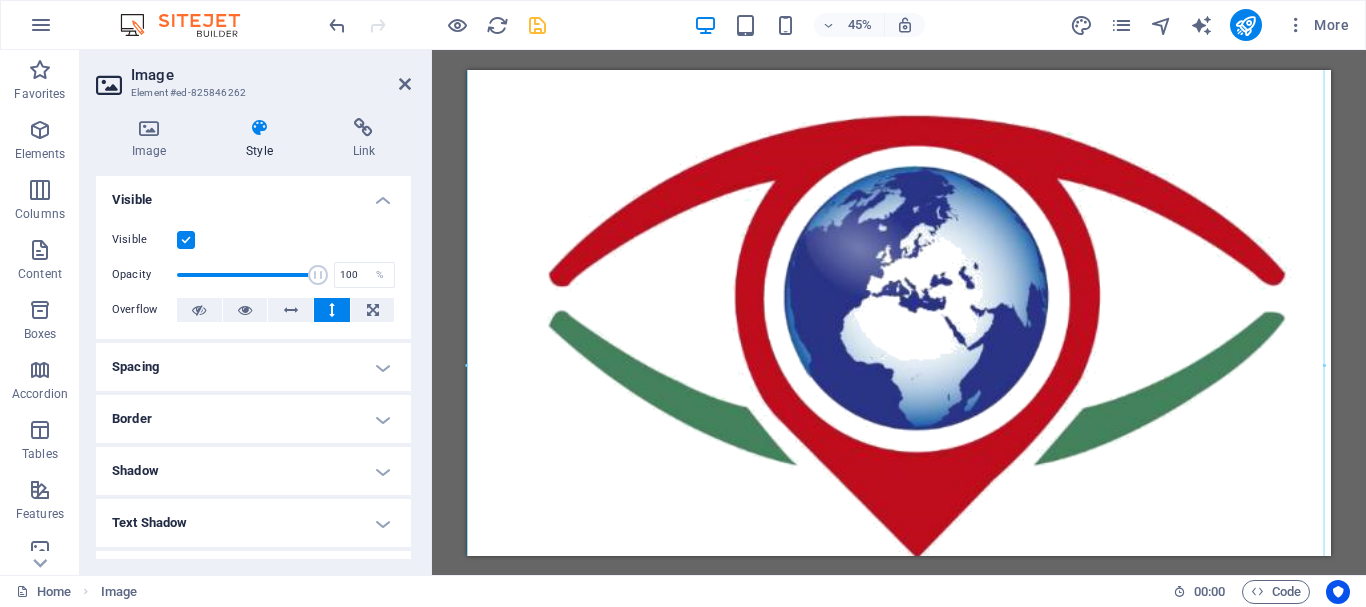 click at bounding box center (332, 310) 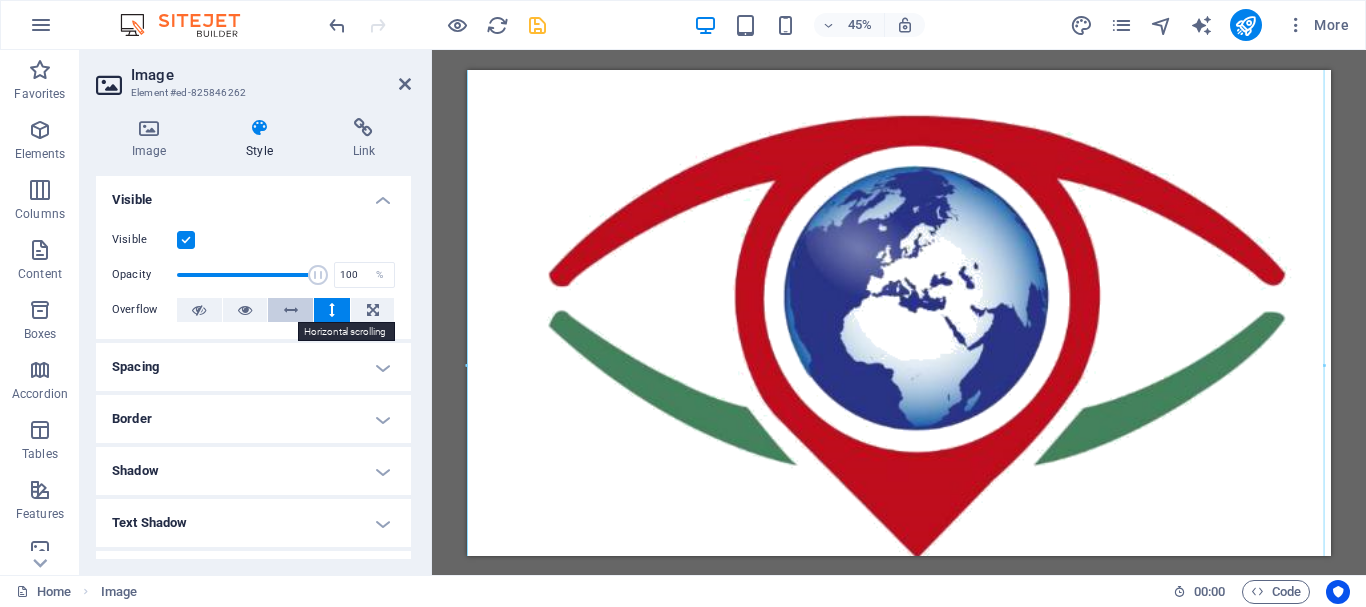 click at bounding box center [291, 310] 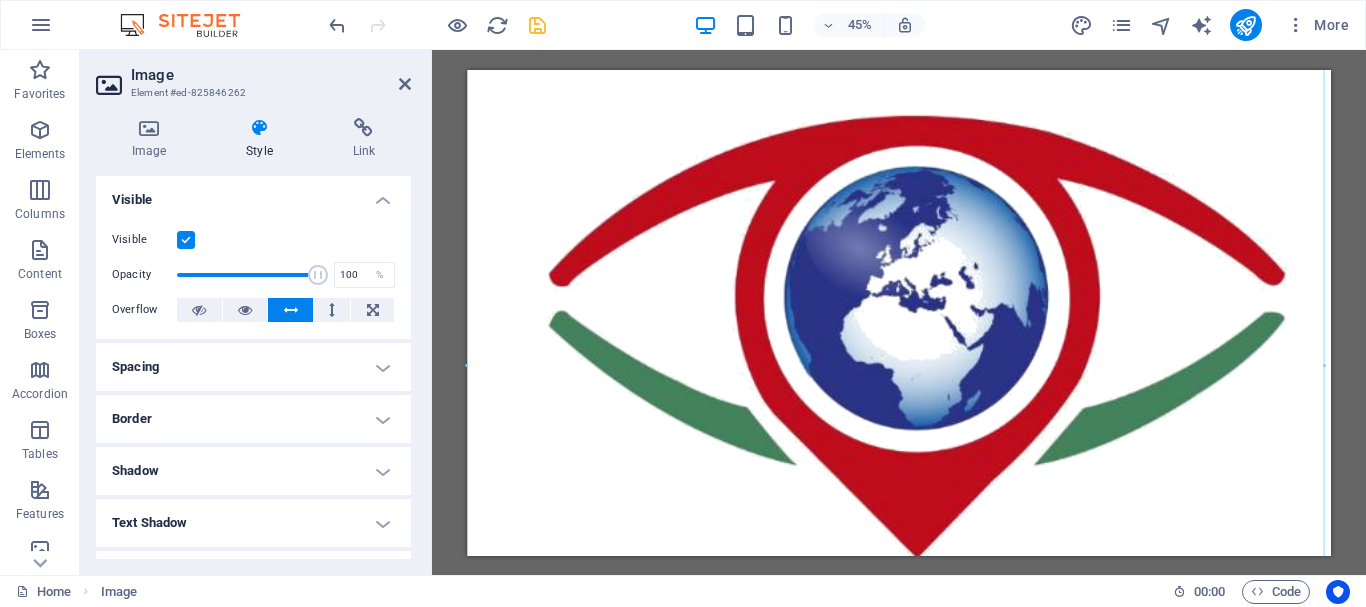 click on "Spacing" at bounding box center [253, 367] 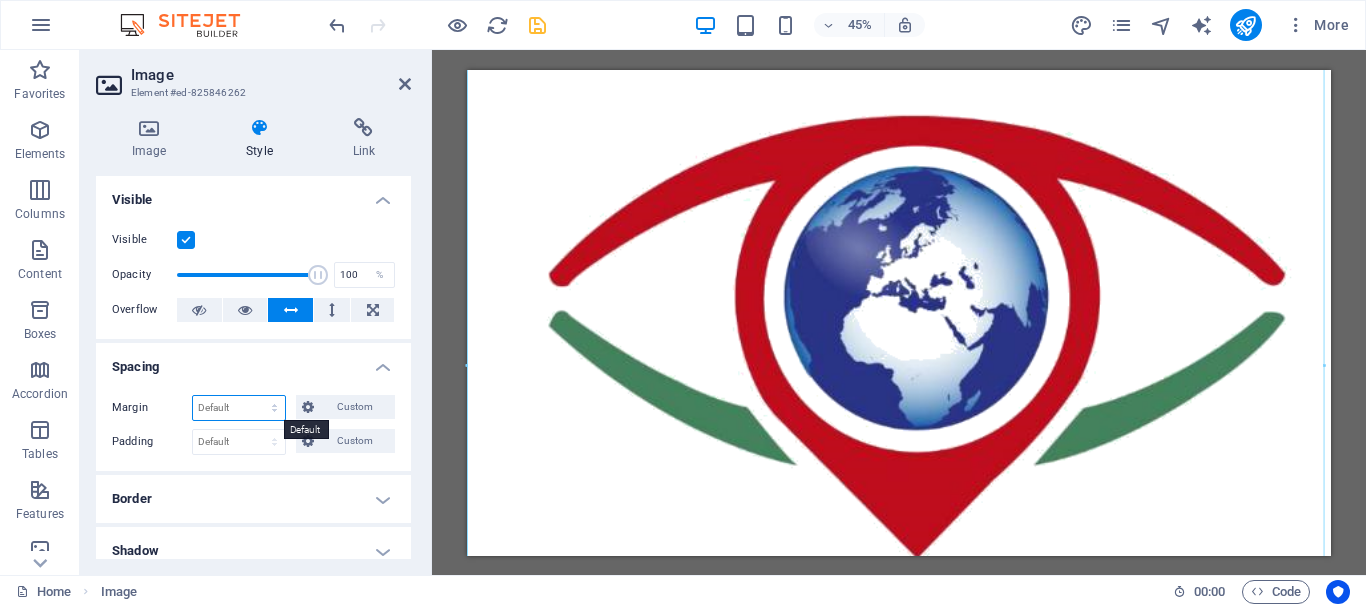 click on "Default auto px % rem vw vh Custom" at bounding box center [239, 408] 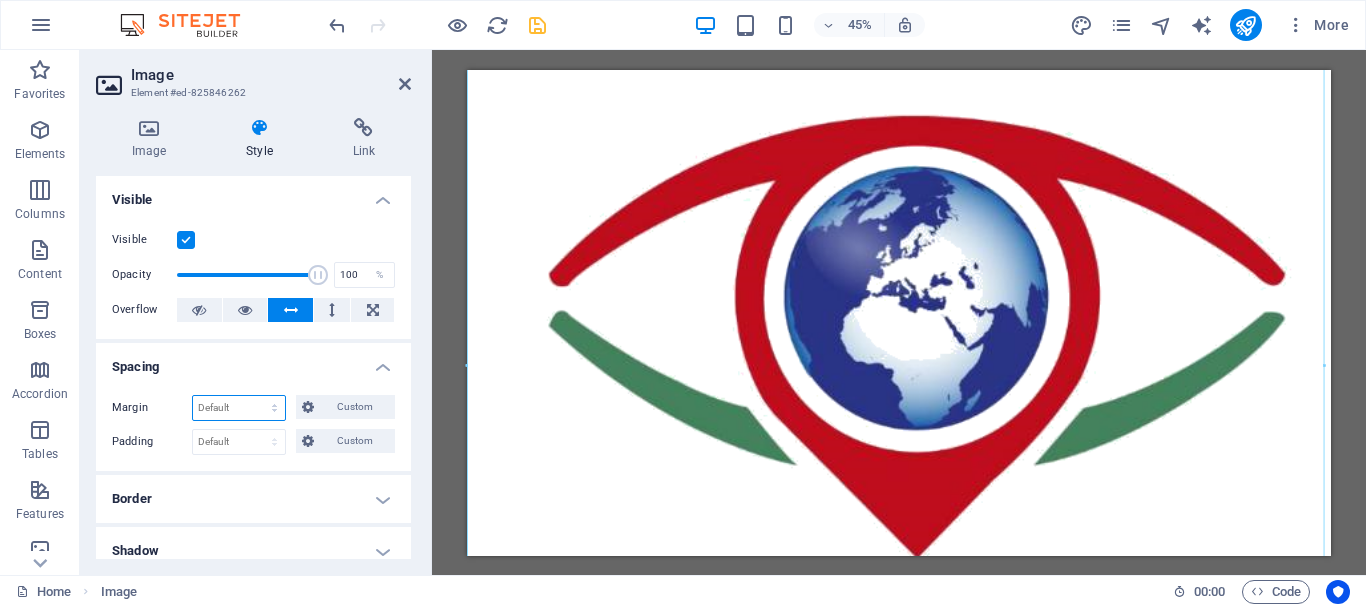 select on "px" 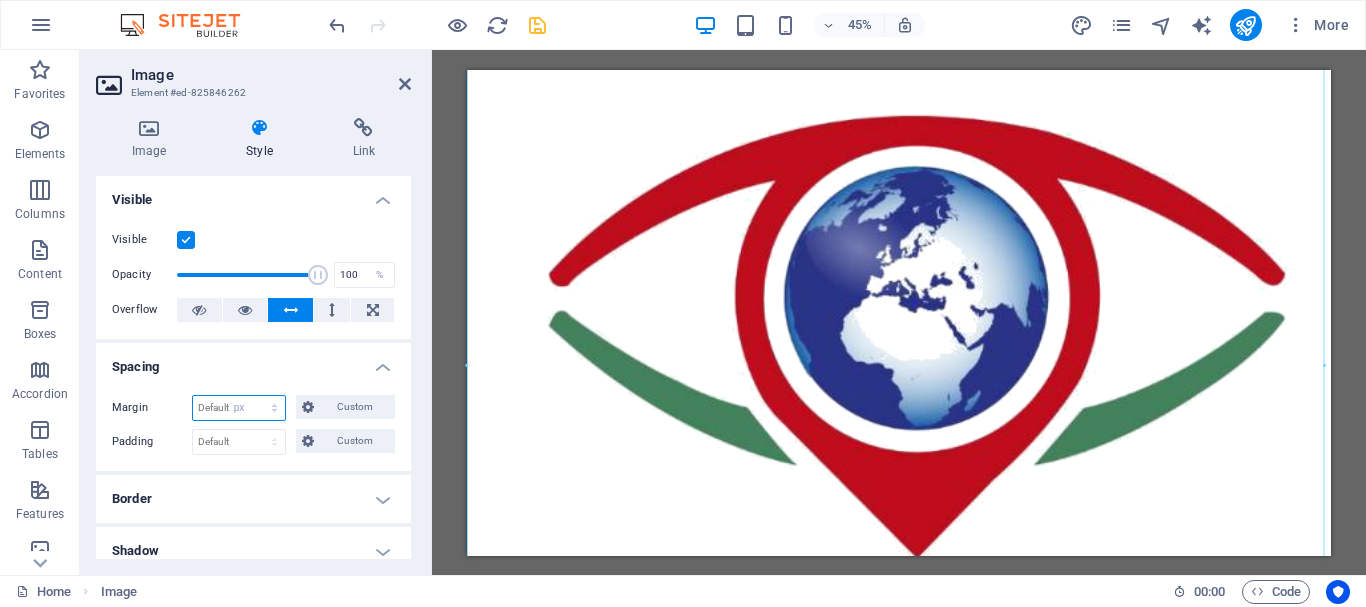 click on "Default auto px % rem vw vh Custom" at bounding box center (239, 408) 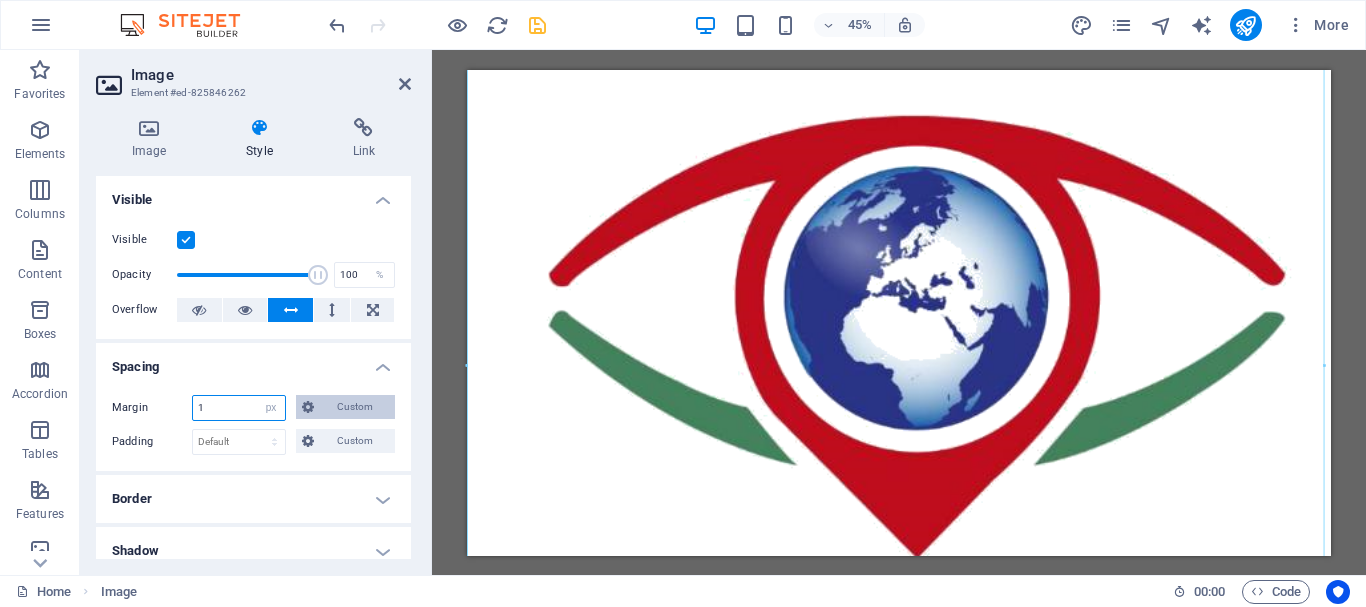 type on "10" 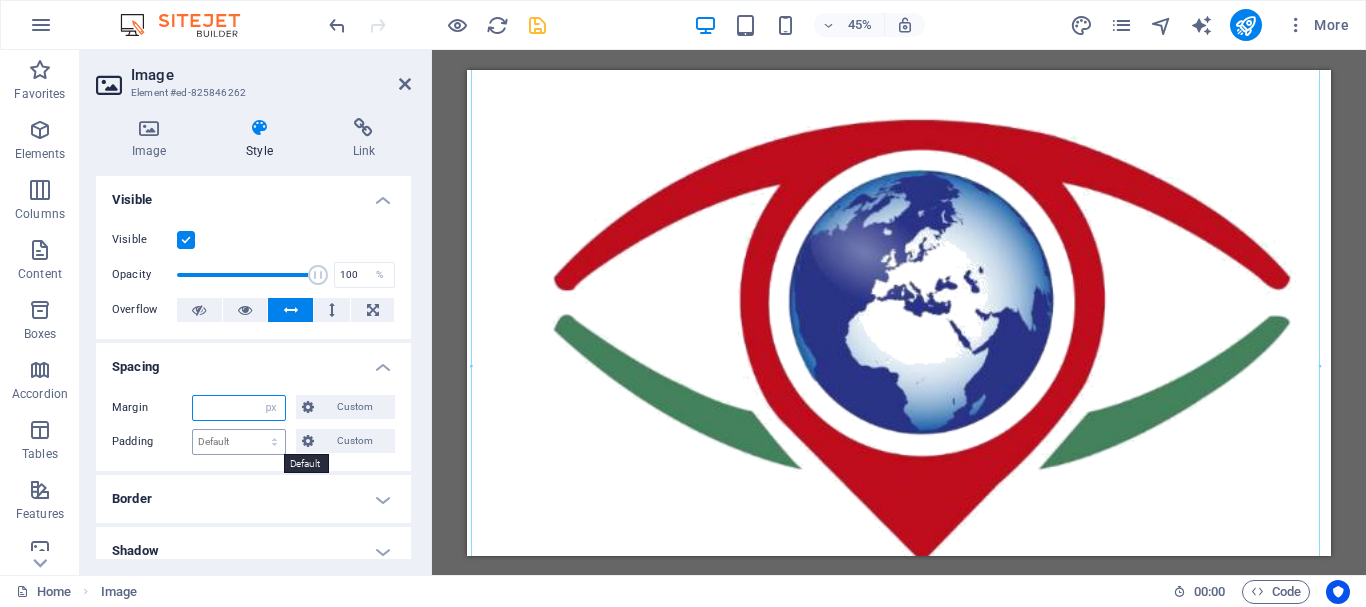type 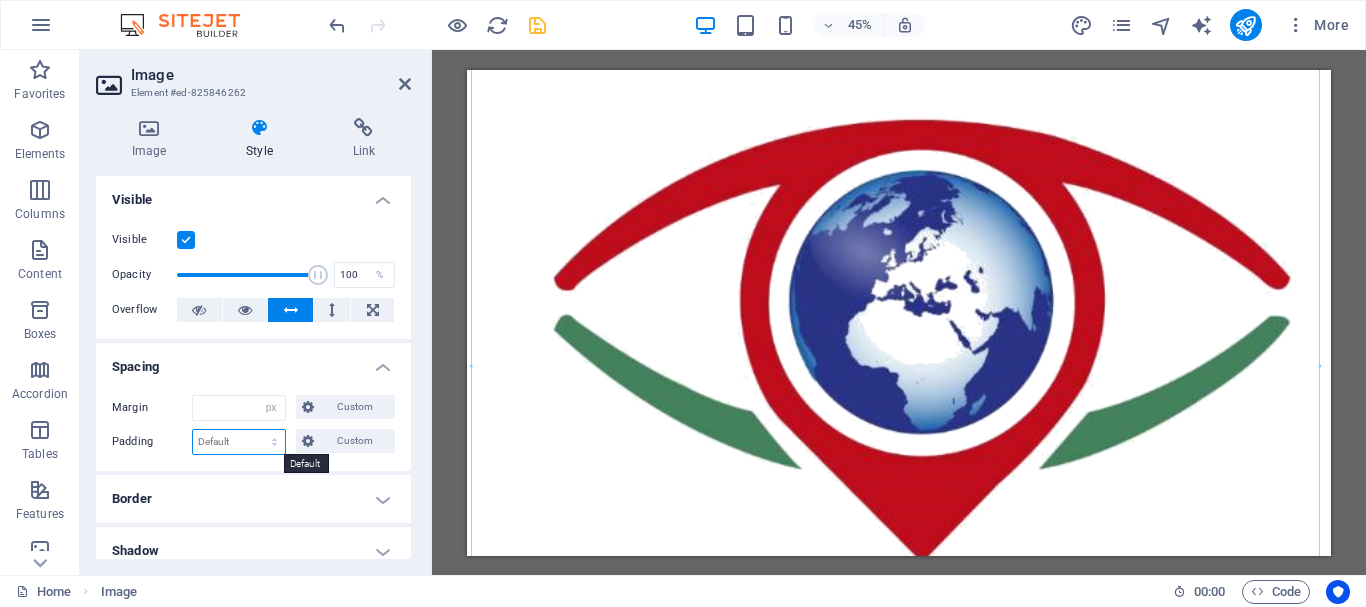 click on "Default px rem % vh vw Custom" at bounding box center (239, 442) 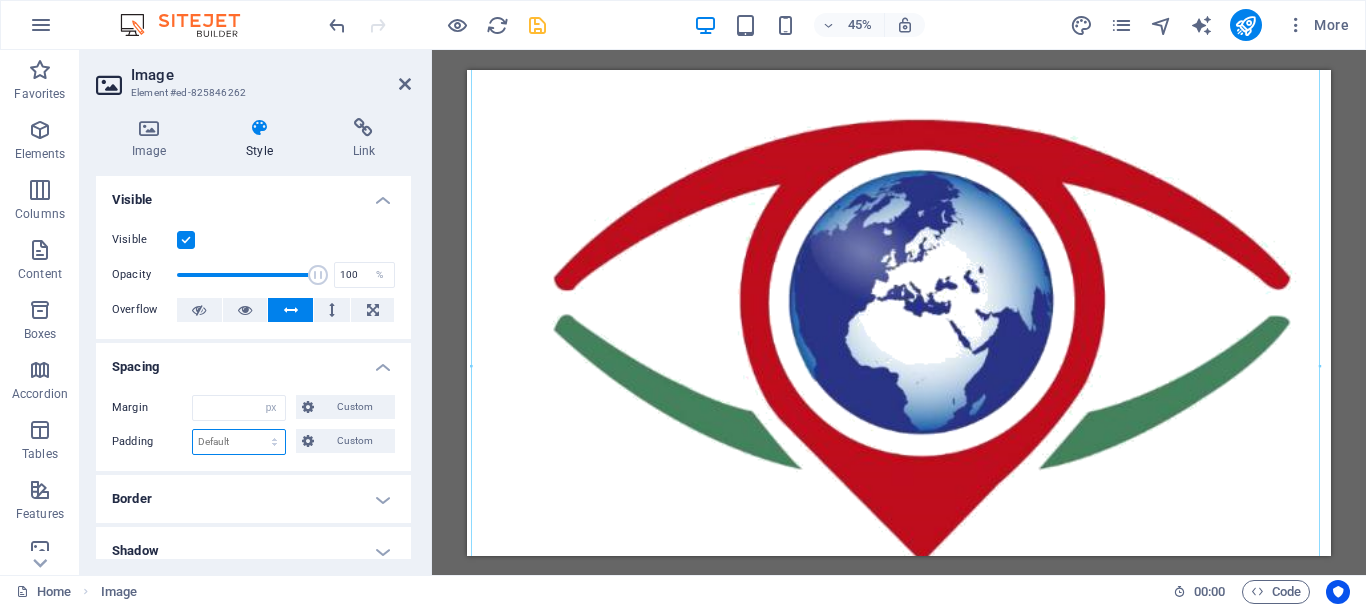 select on "px" 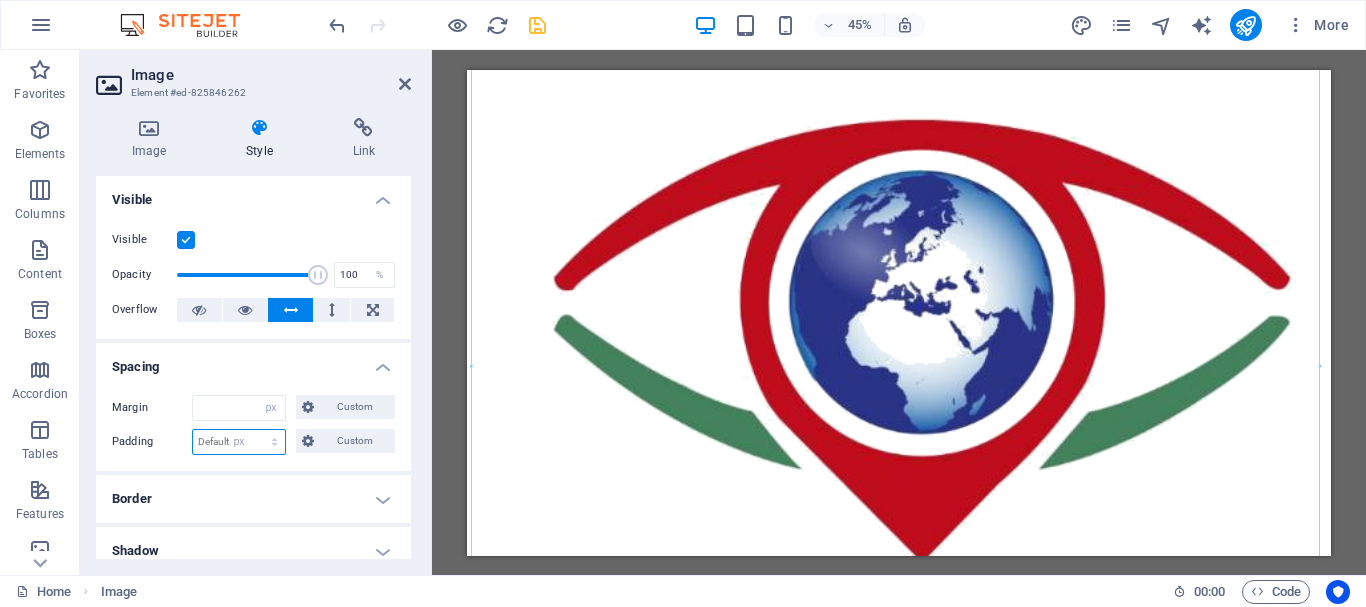 click on "Default px rem % vh vw Custom" at bounding box center [239, 442] 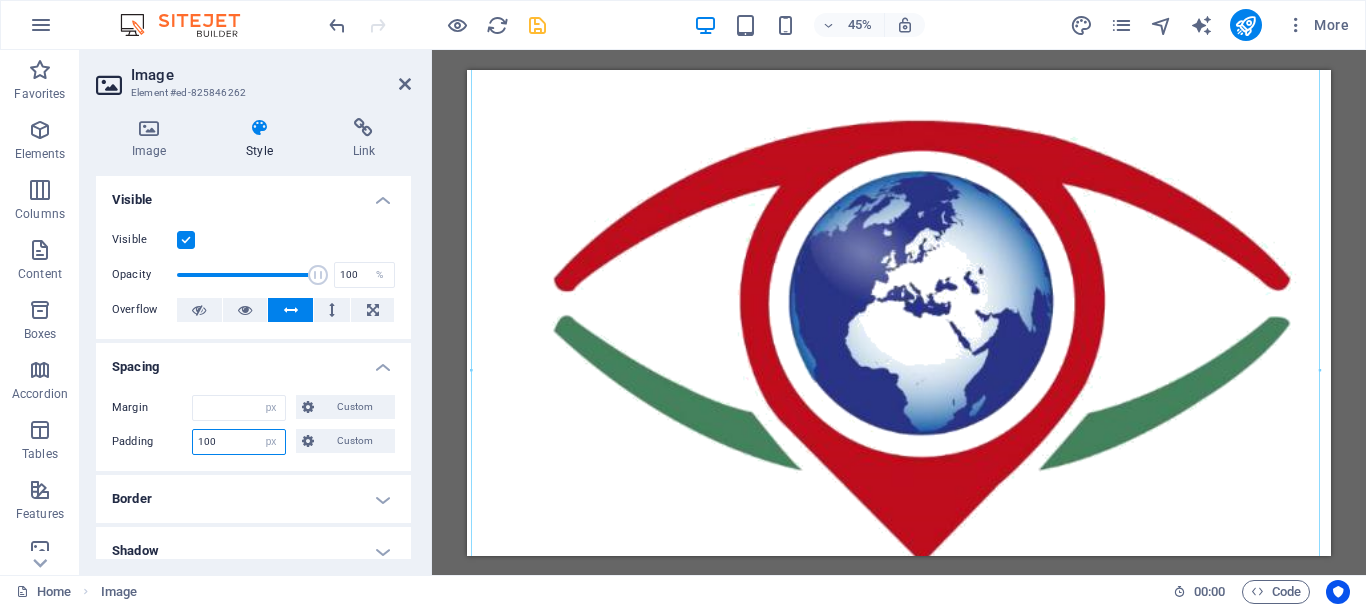 type on "100" 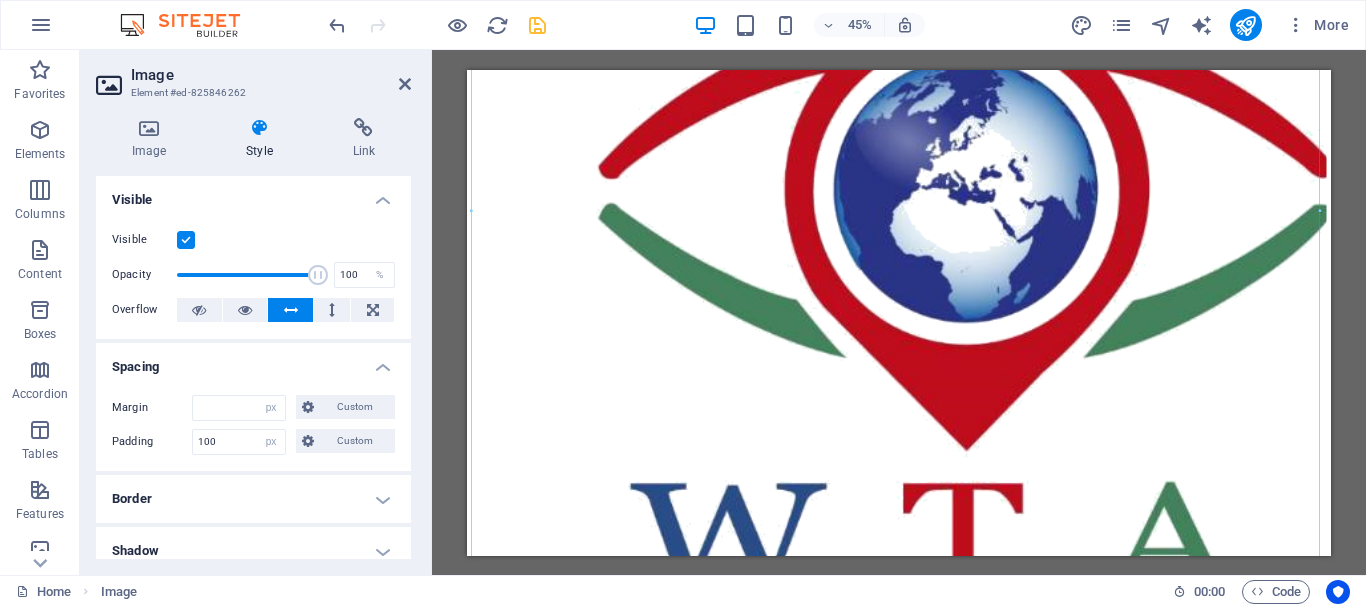 scroll, scrollTop: 561, scrollLeft: 0, axis: vertical 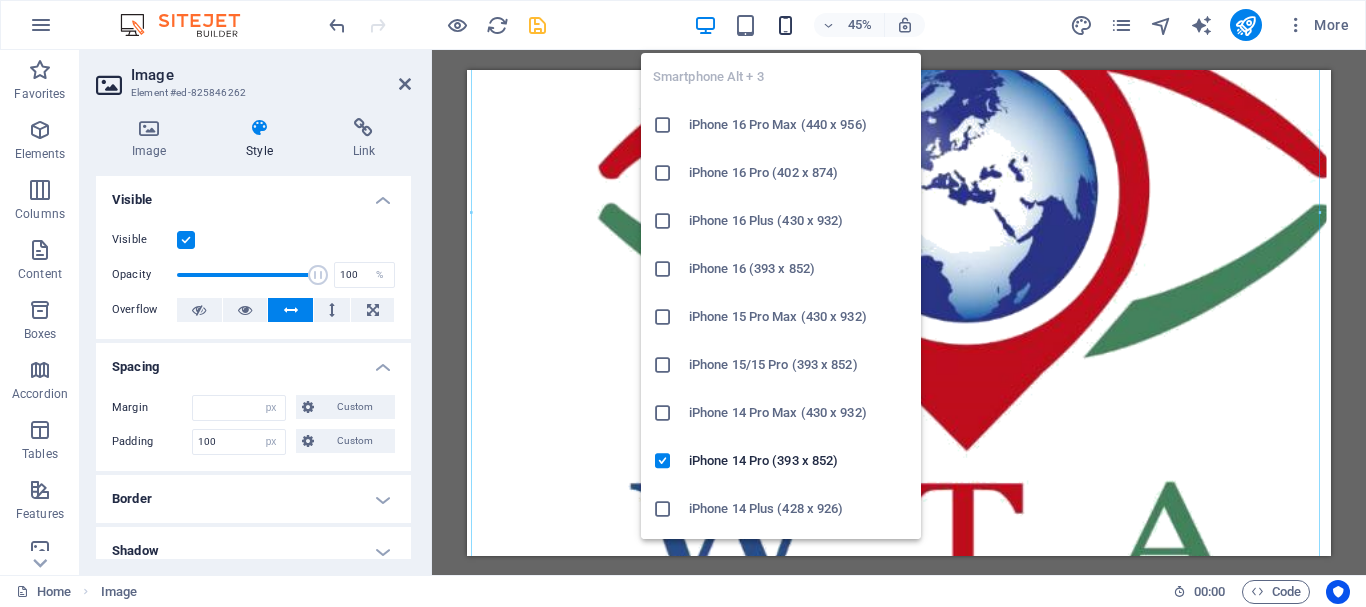 click at bounding box center (785, 25) 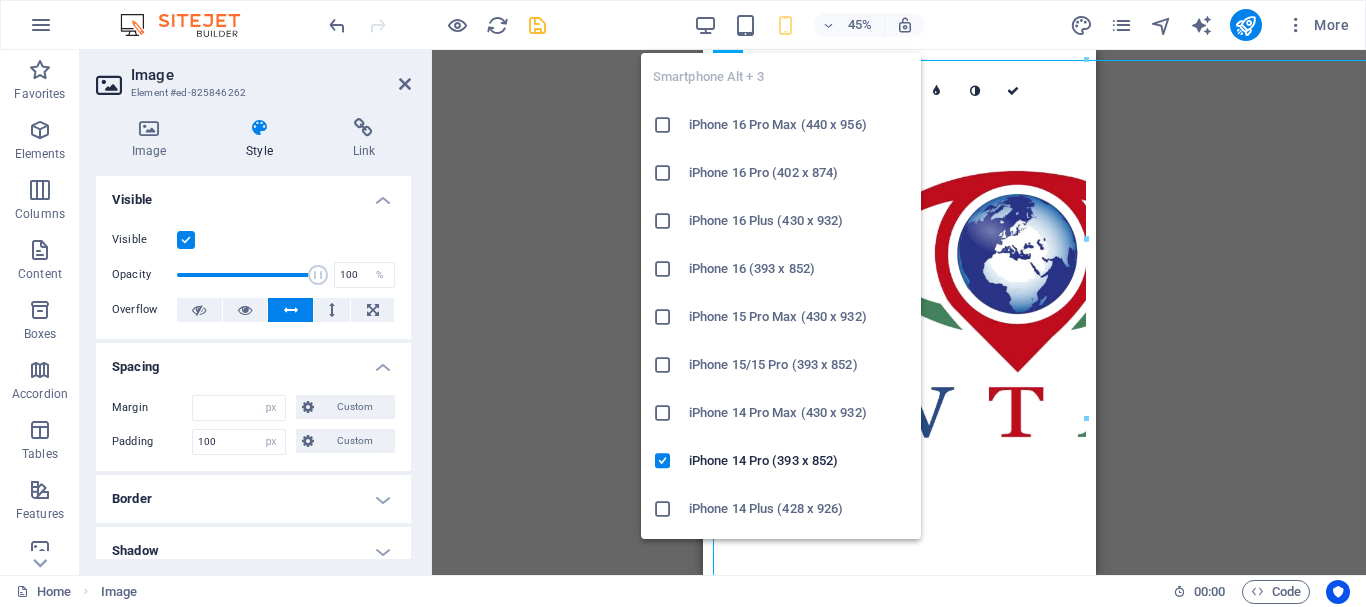 scroll, scrollTop: 0, scrollLeft: 0, axis: both 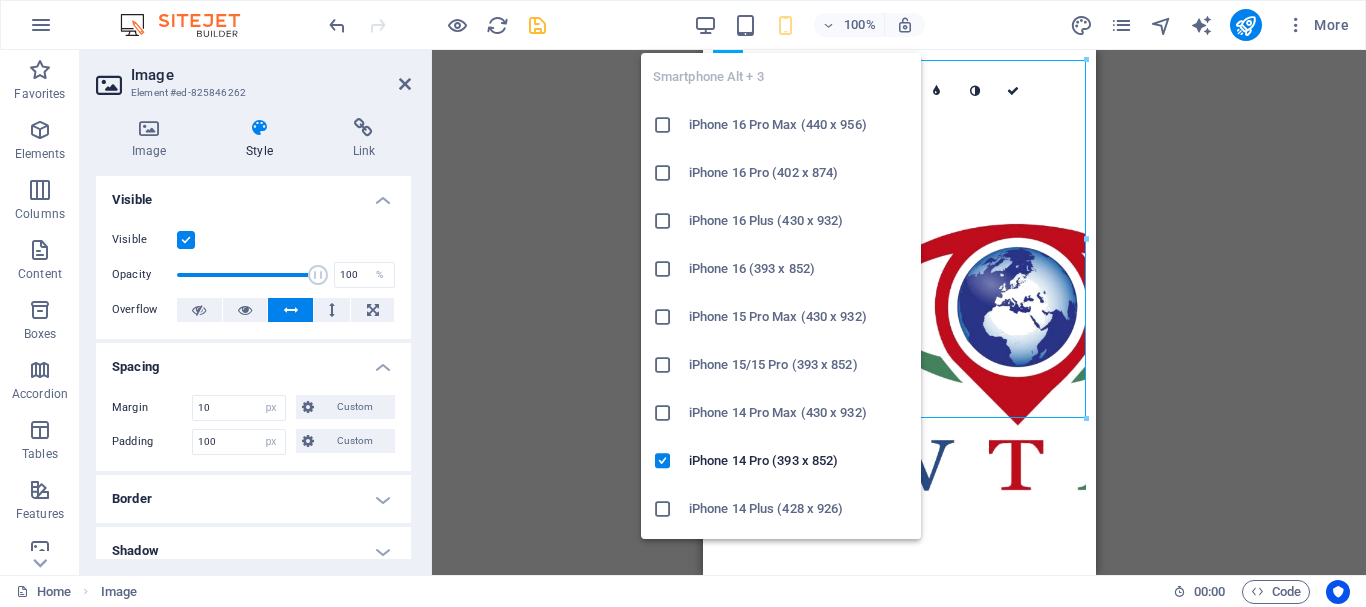 drag, startPoint x: 783, startPoint y: 28, endPoint x: 833, endPoint y: -11, distance: 63.411354 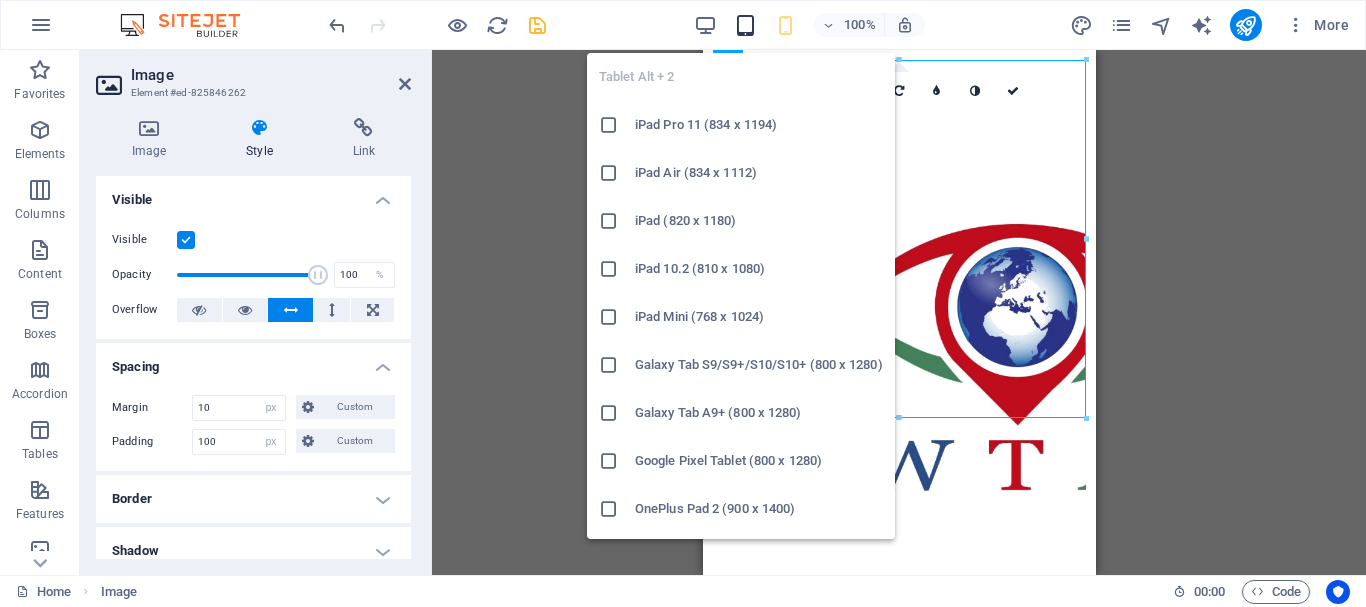 click at bounding box center [745, 25] 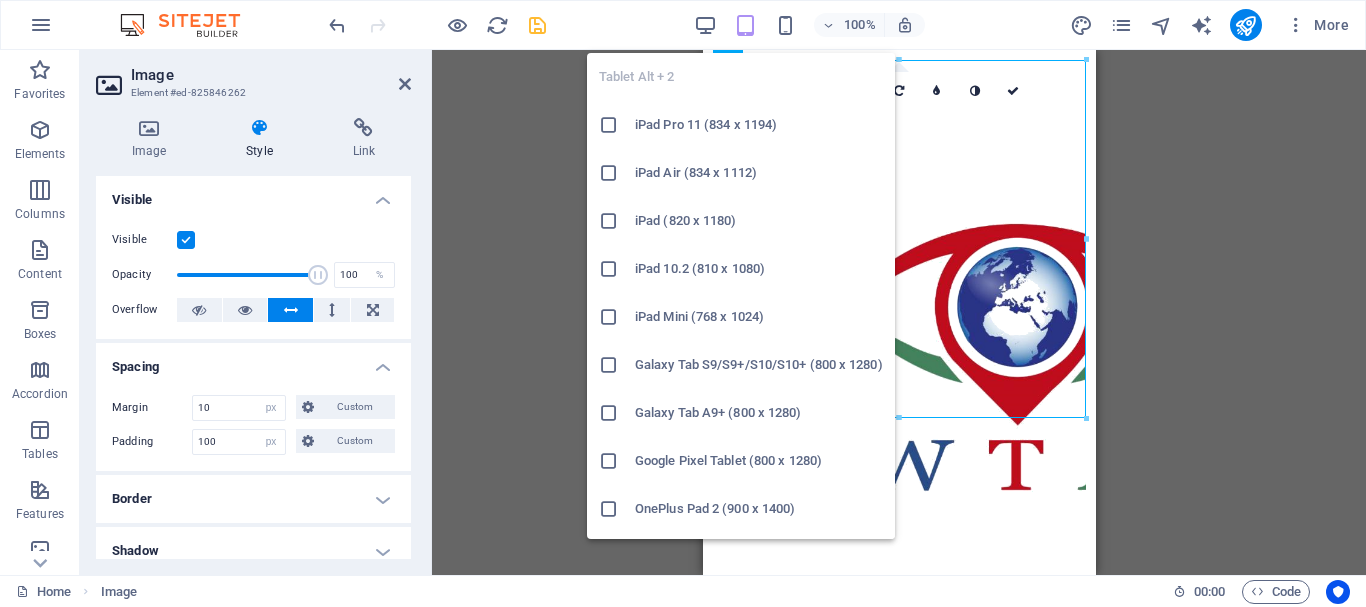 click at bounding box center (745, 25) 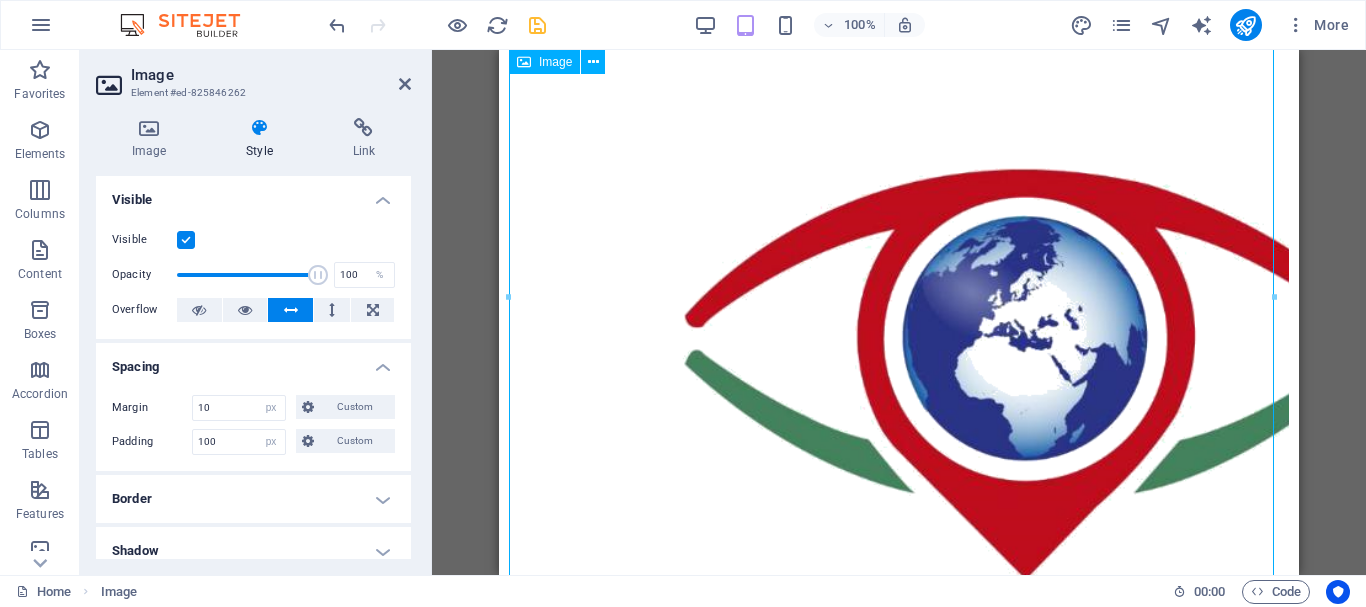 scroll, scrollTop: 0, scrollLeft: 0, axis: both 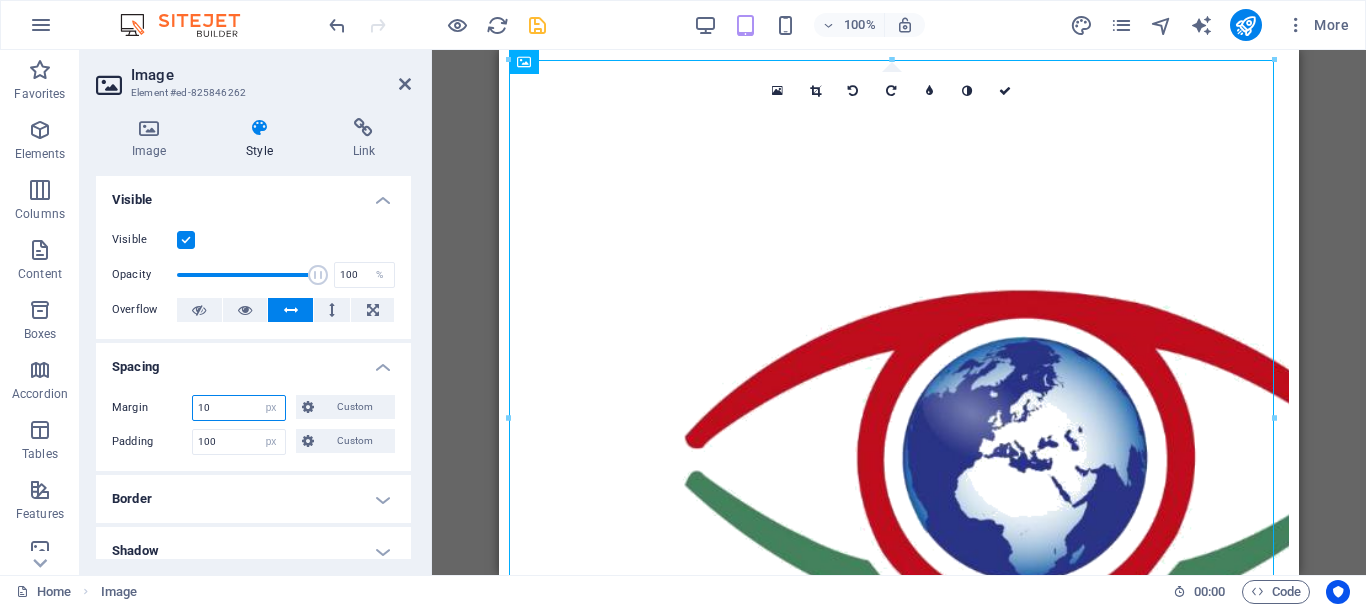 click on "10" at bounding box center (239, 408) 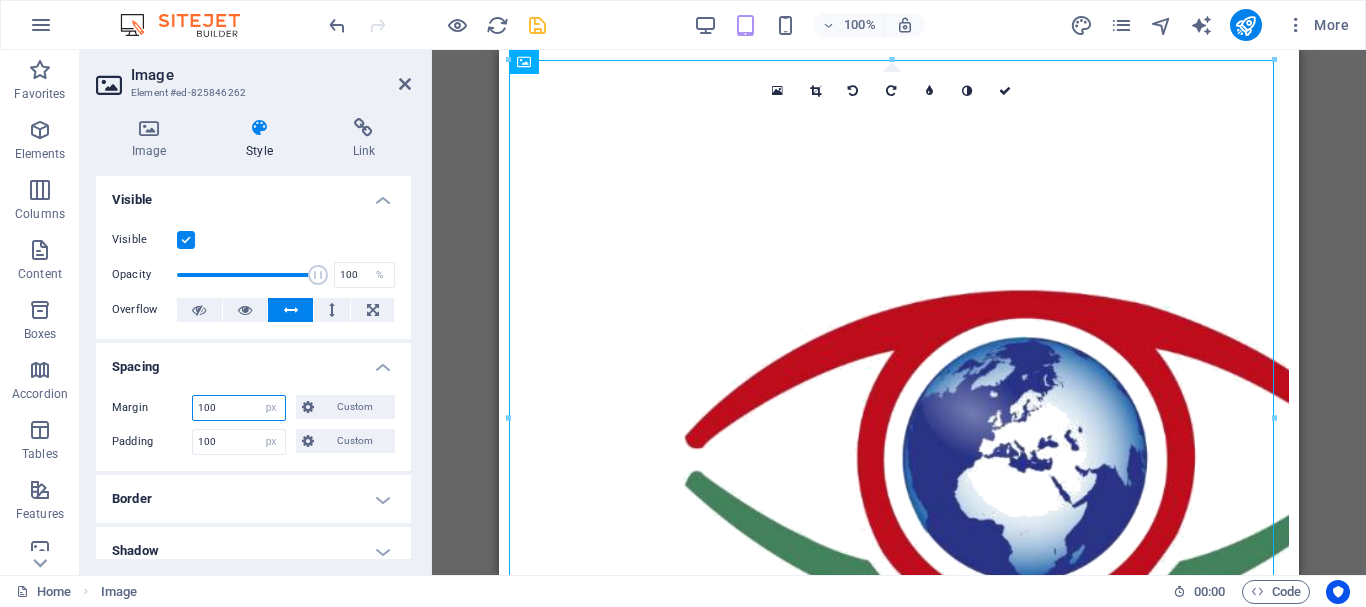 type on "100" 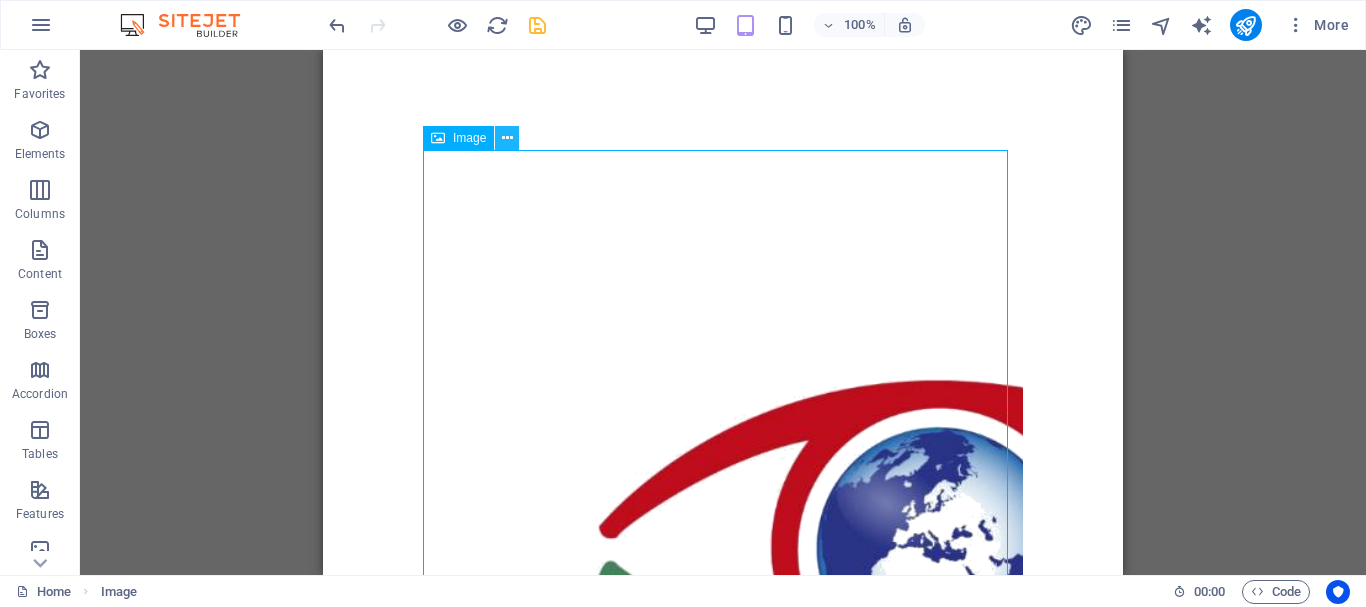 click at bounding box center (507, 138) 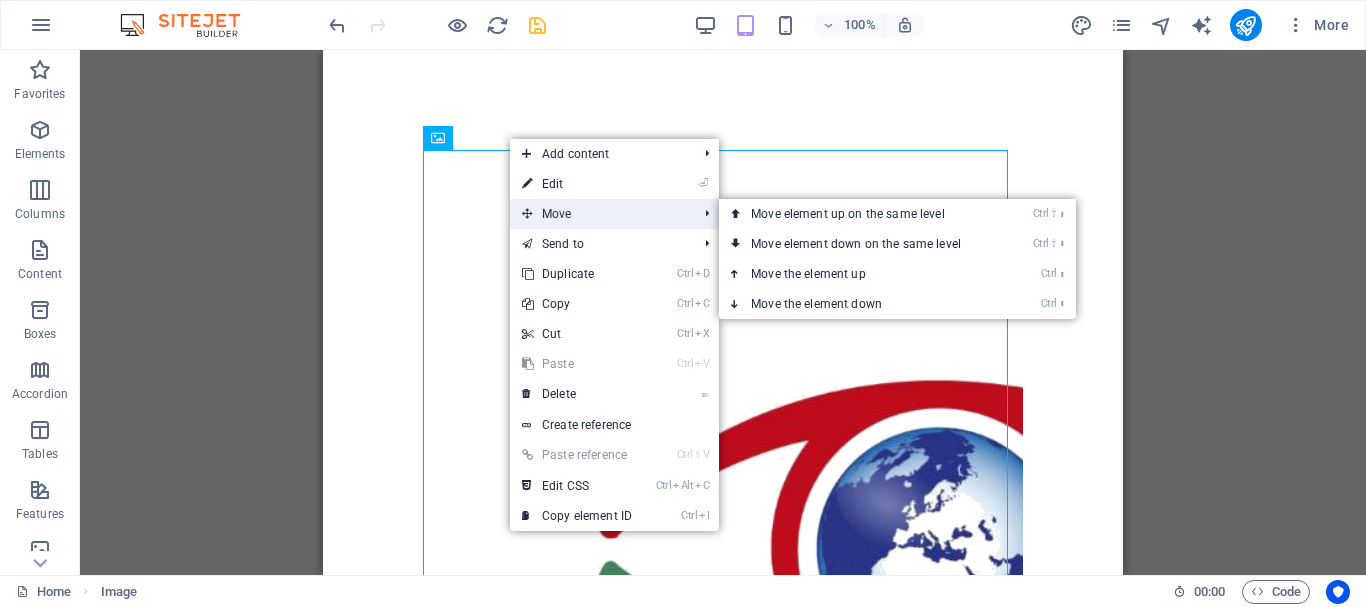 click on "Move" at bounding box center [599, 214] 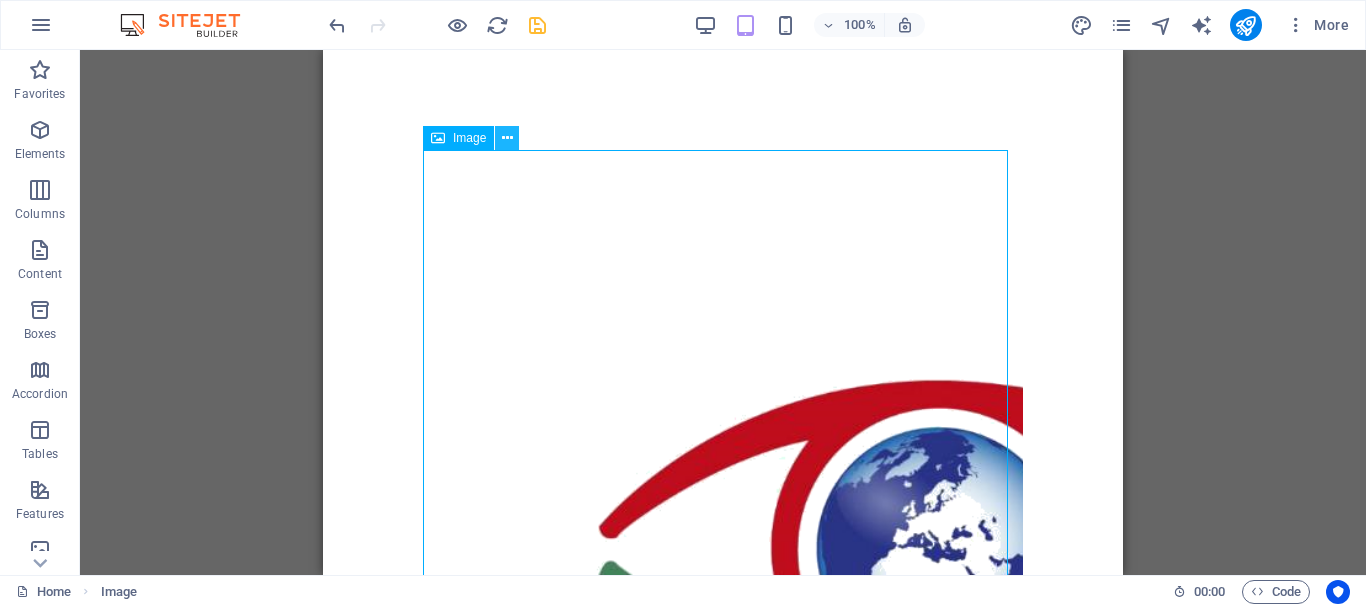 click at bounding box center (507, 138) 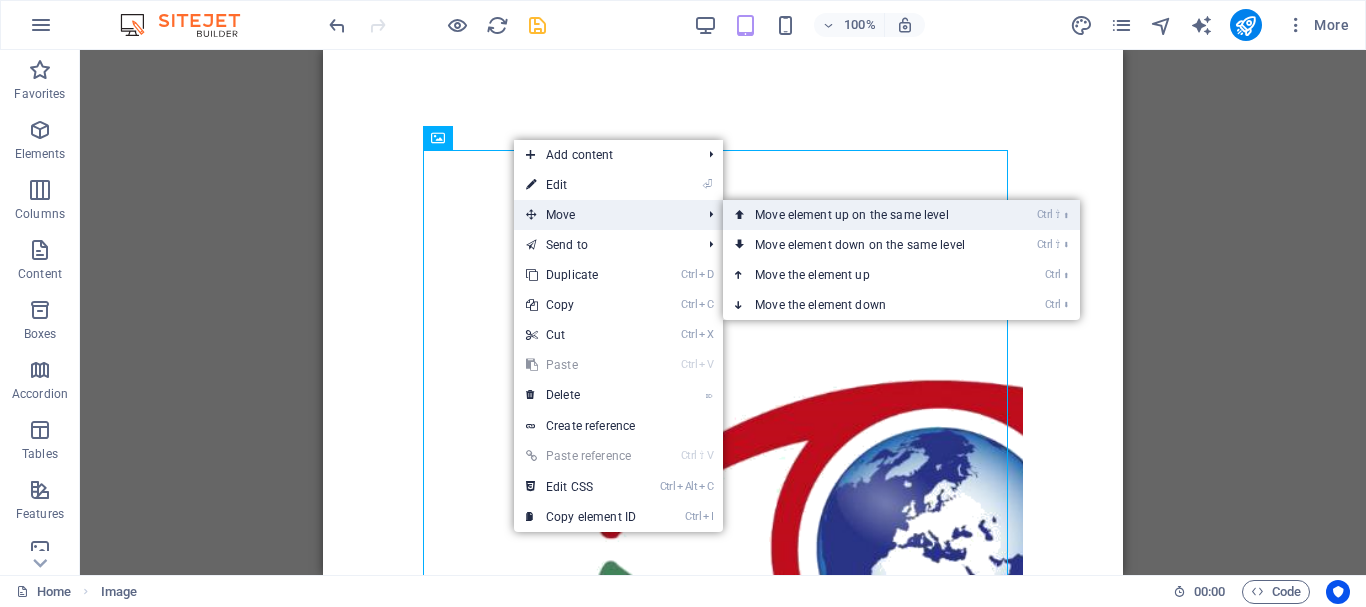 click on "Ctrl ⇧ ⬆  Move element up on the same level" at bounding box center (864, 215) 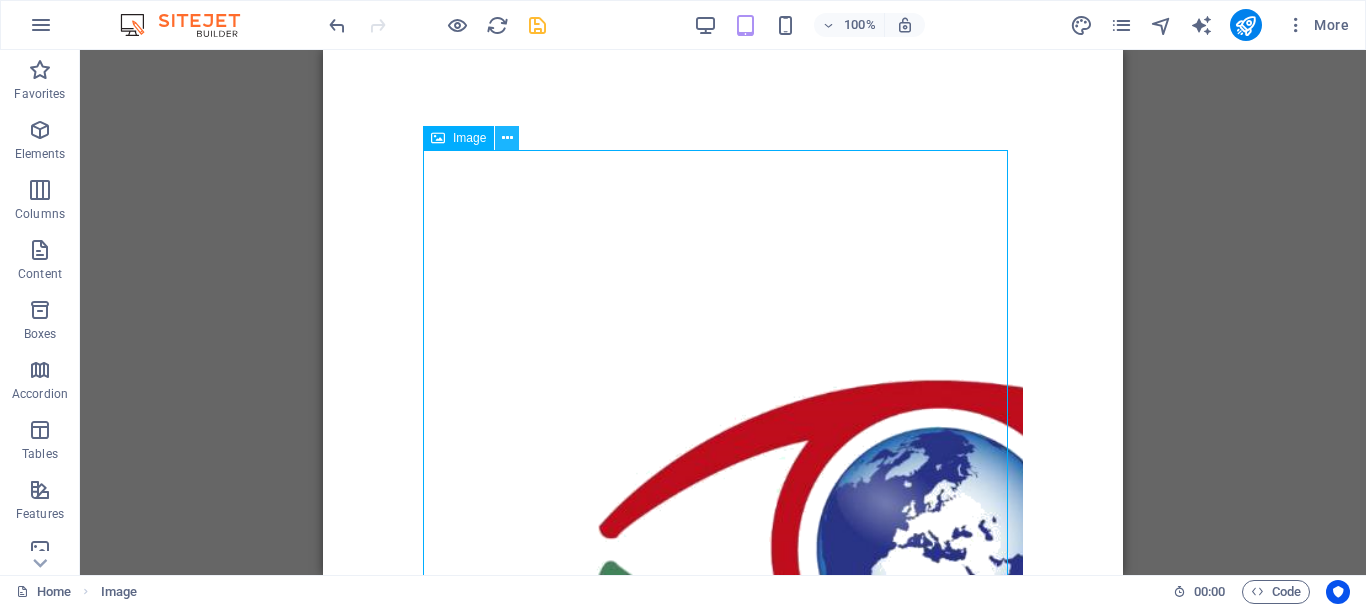 click at bounding box center (507, 138) 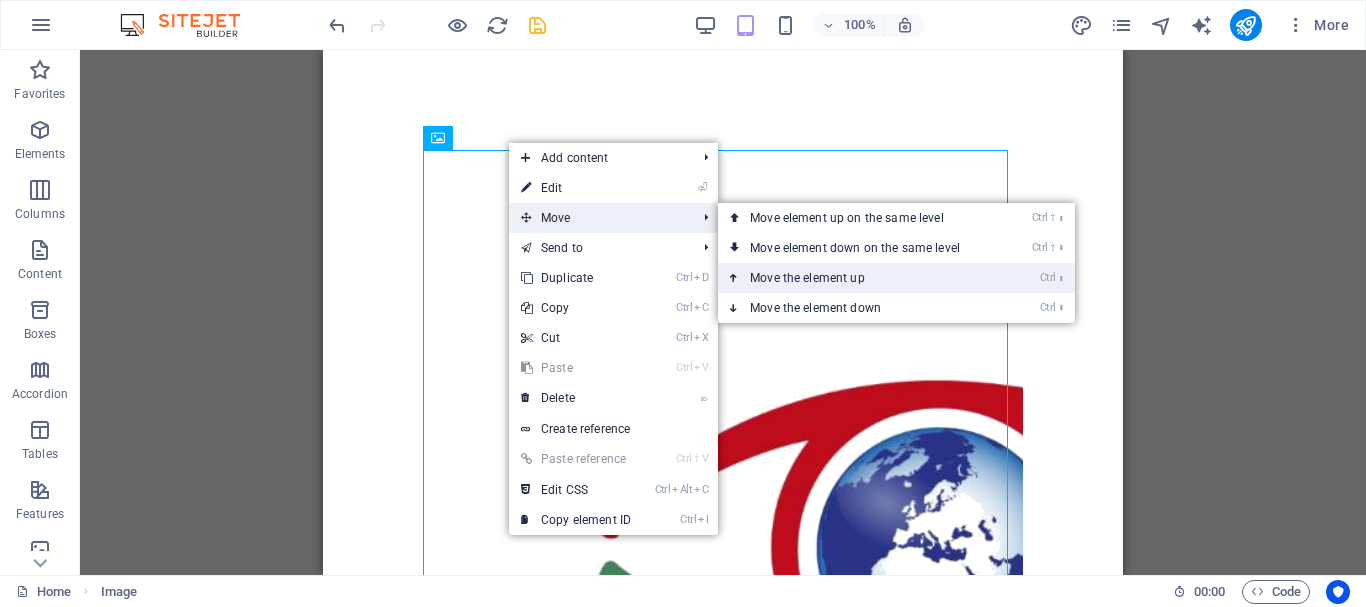 click on "Ctrl ⬆  Move the element up" at bounding box center [859, 278] 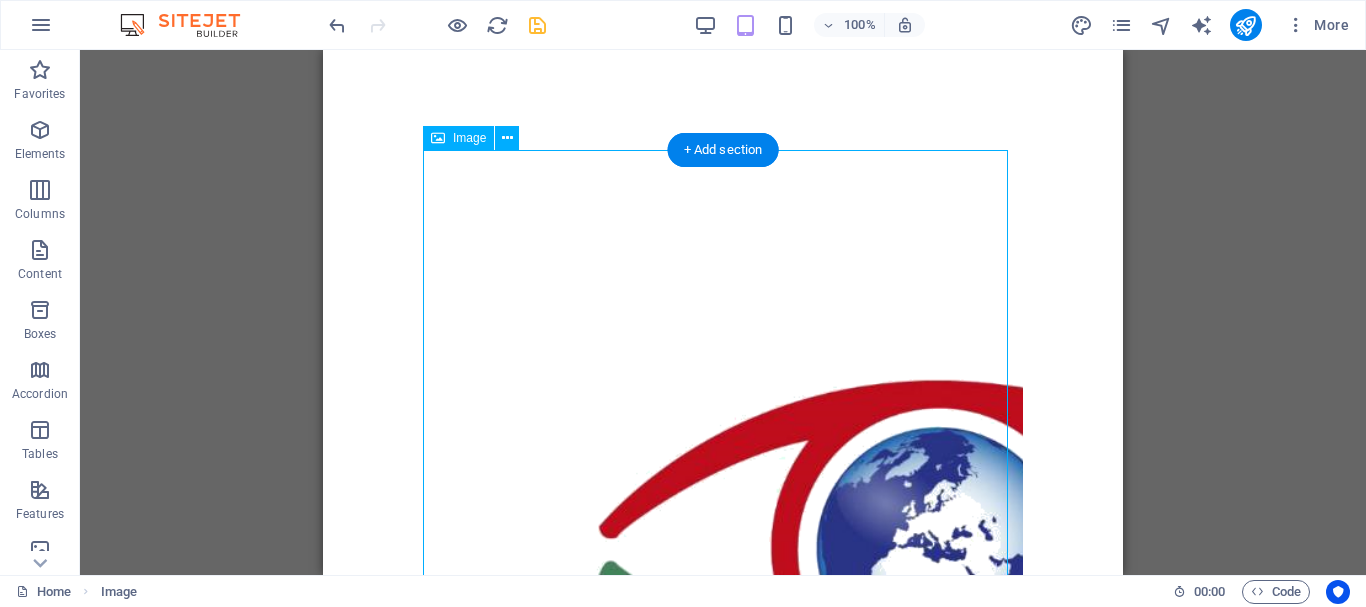 click at bounding box center [723, 614] 